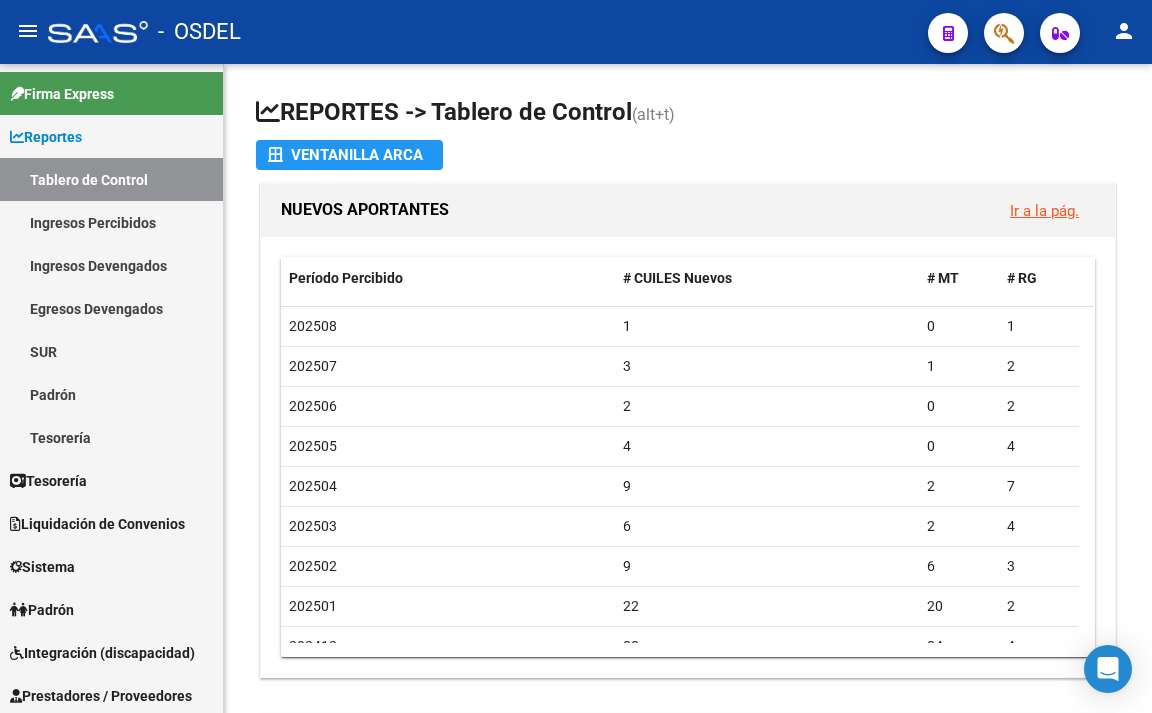 scroll, scrollTop: 0, scrollLeft: 0, axis: both 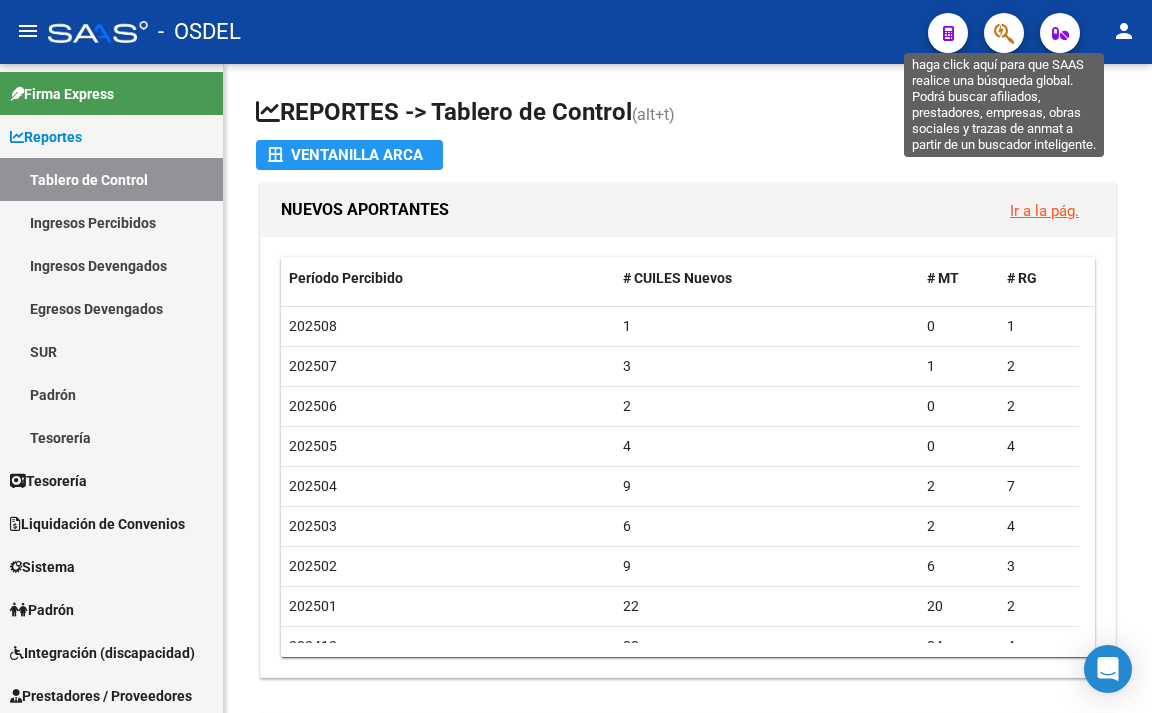 click 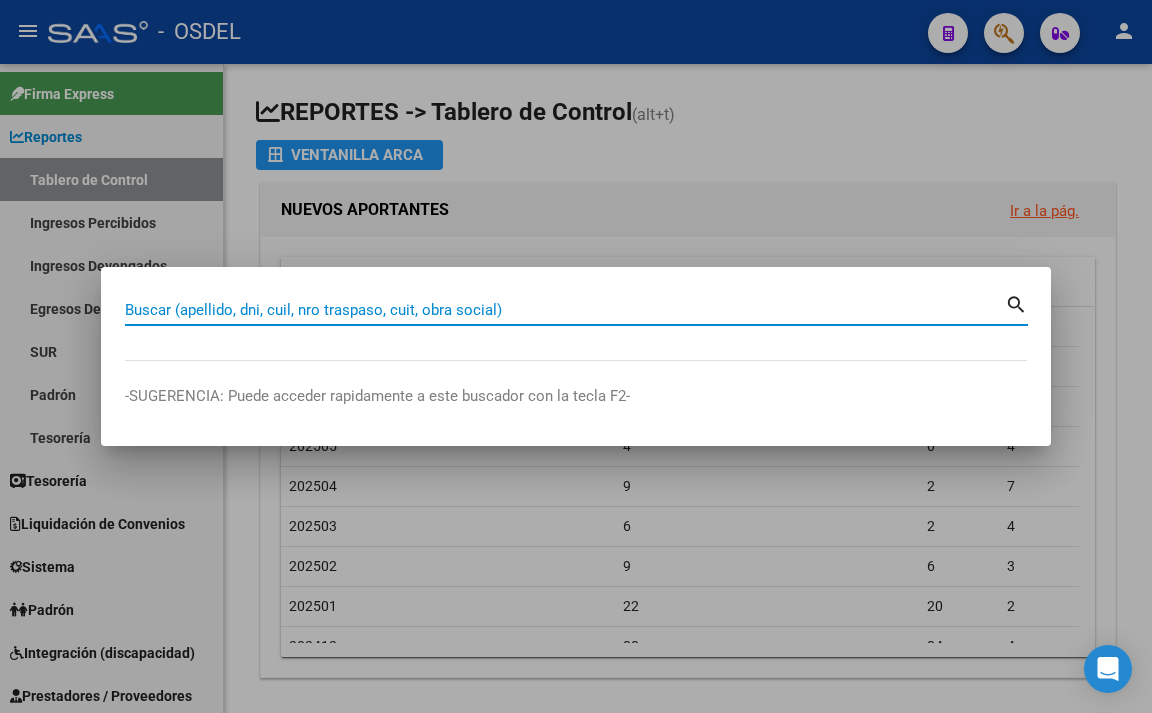 click on "Buscar (apellido, dni, cuil, nro traspaso, cuit, obra social)" at bounding box center [565, 310] 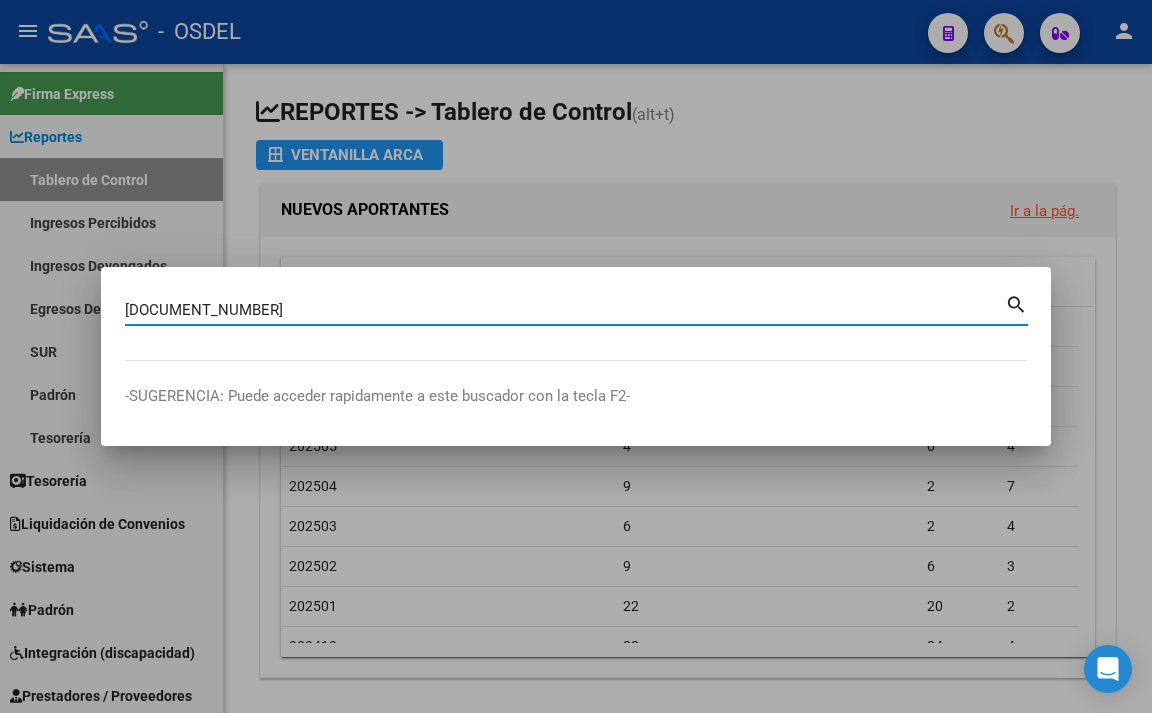 type on "18906108" 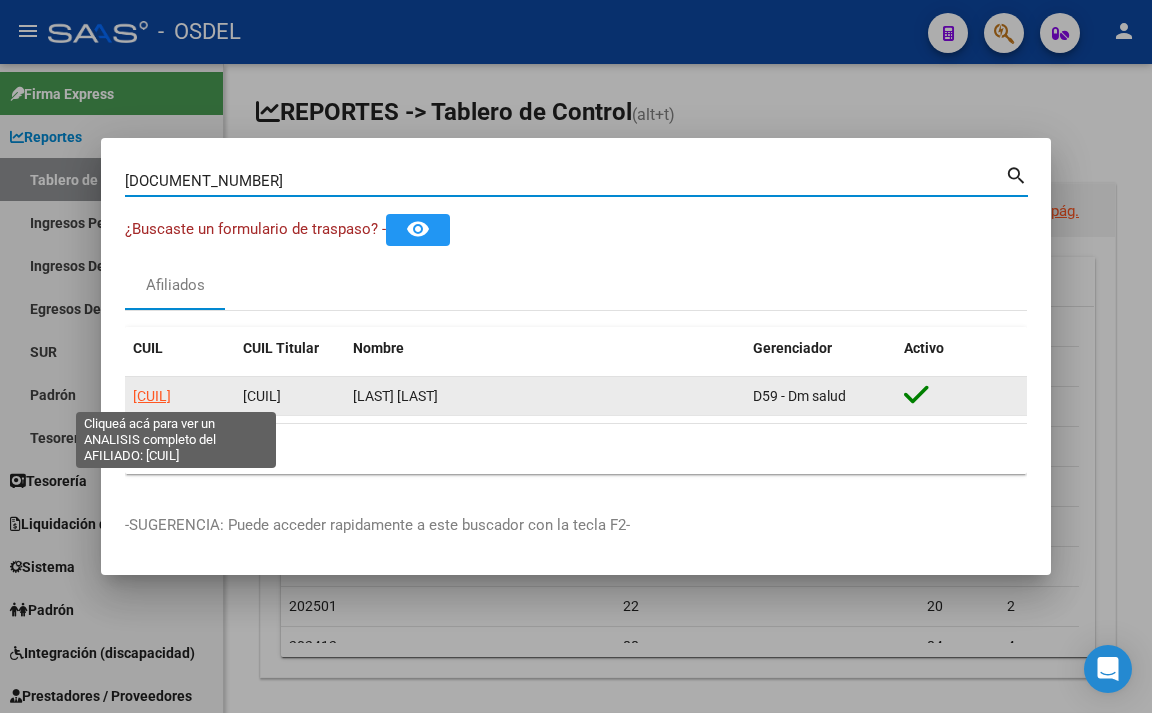 click on "27189061086" 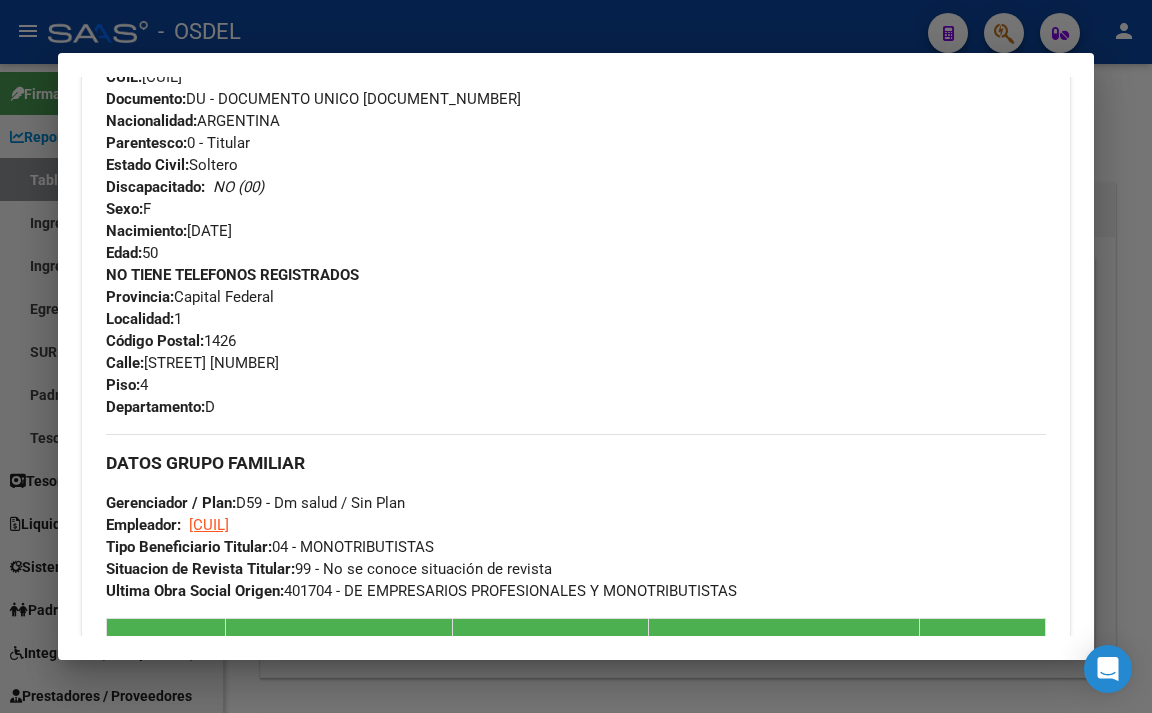 scroll, scrollTop: 800, scrollLeft: 0, axis: vertical 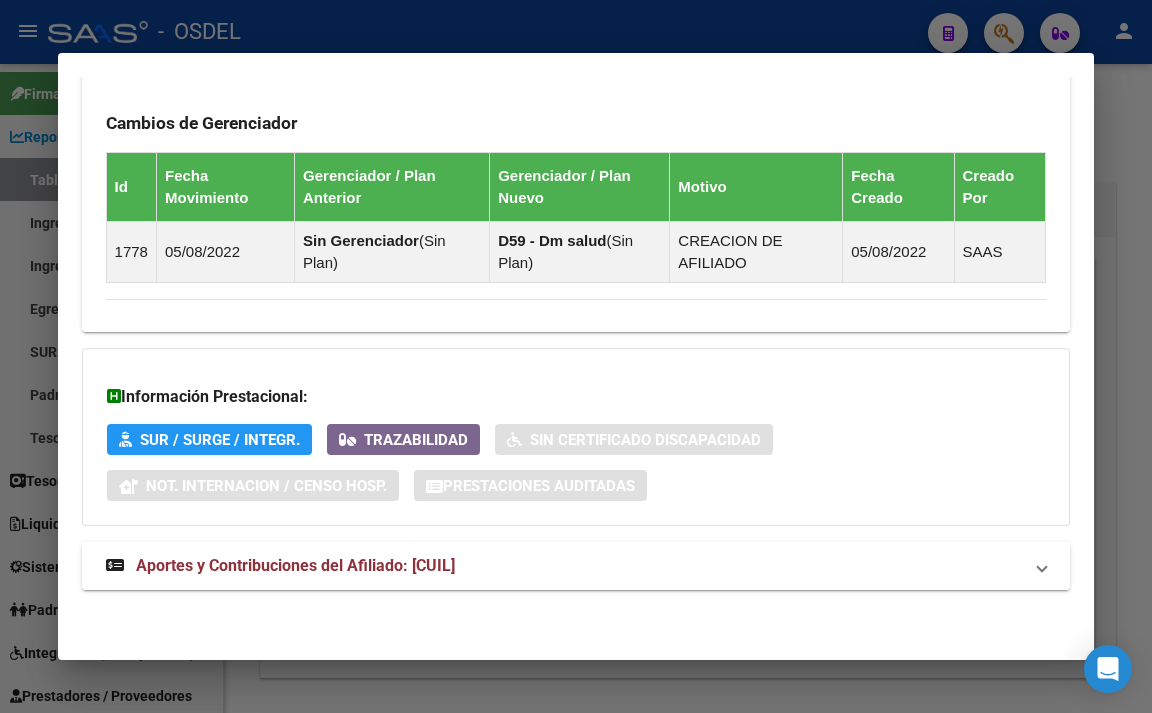 click on "Aportes y Contribuciones del Afiliado: 27189061086" at bounding box center (564, 566) 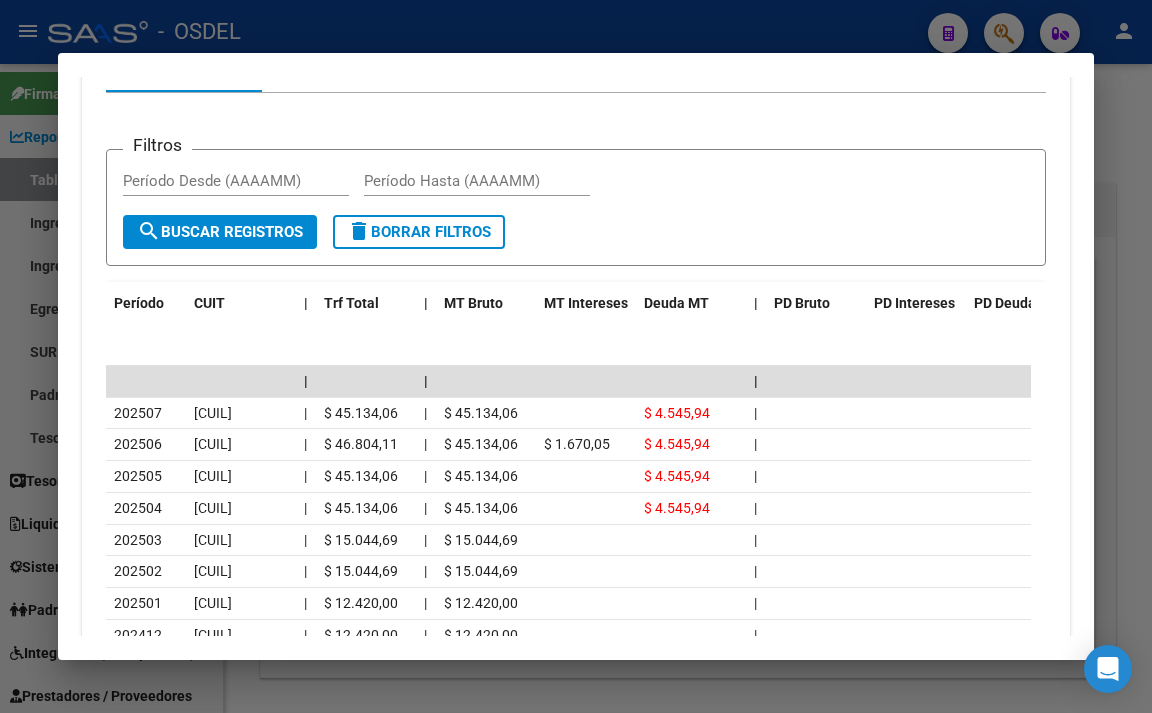 scroll, scrollTop: 2165, scrollLeft: 0, axis: vertical 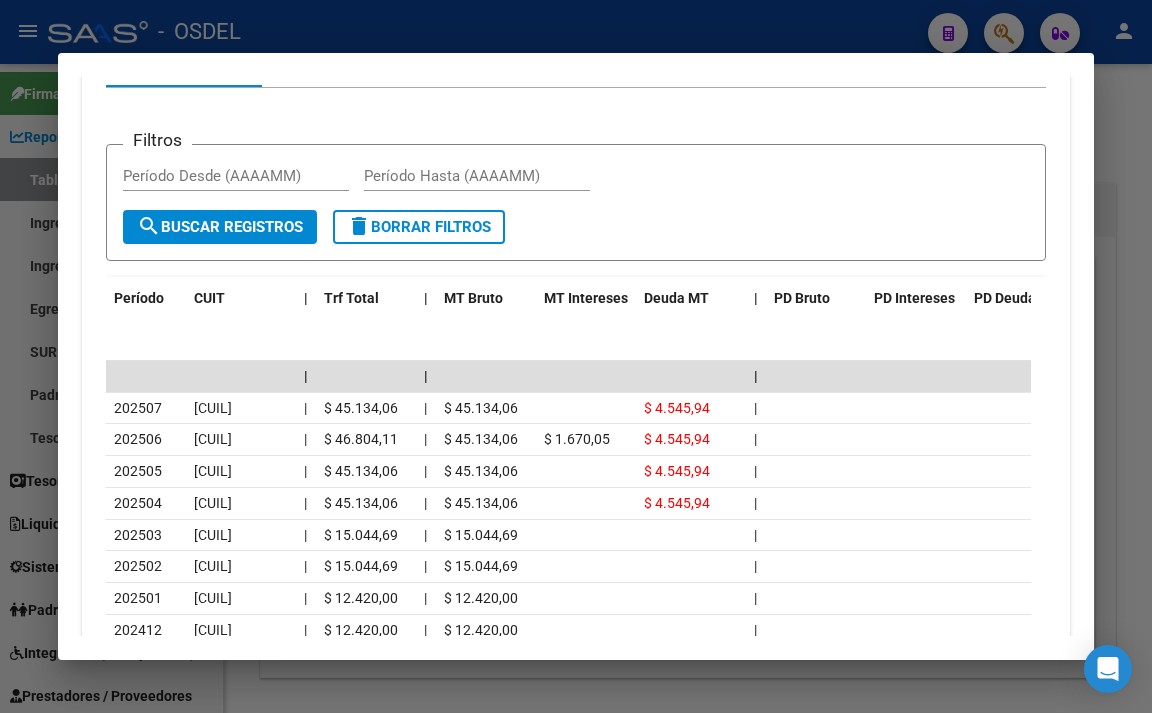 click on "Percibido - Liquidación RG/MT/PD" at bounding box center (390, 63) 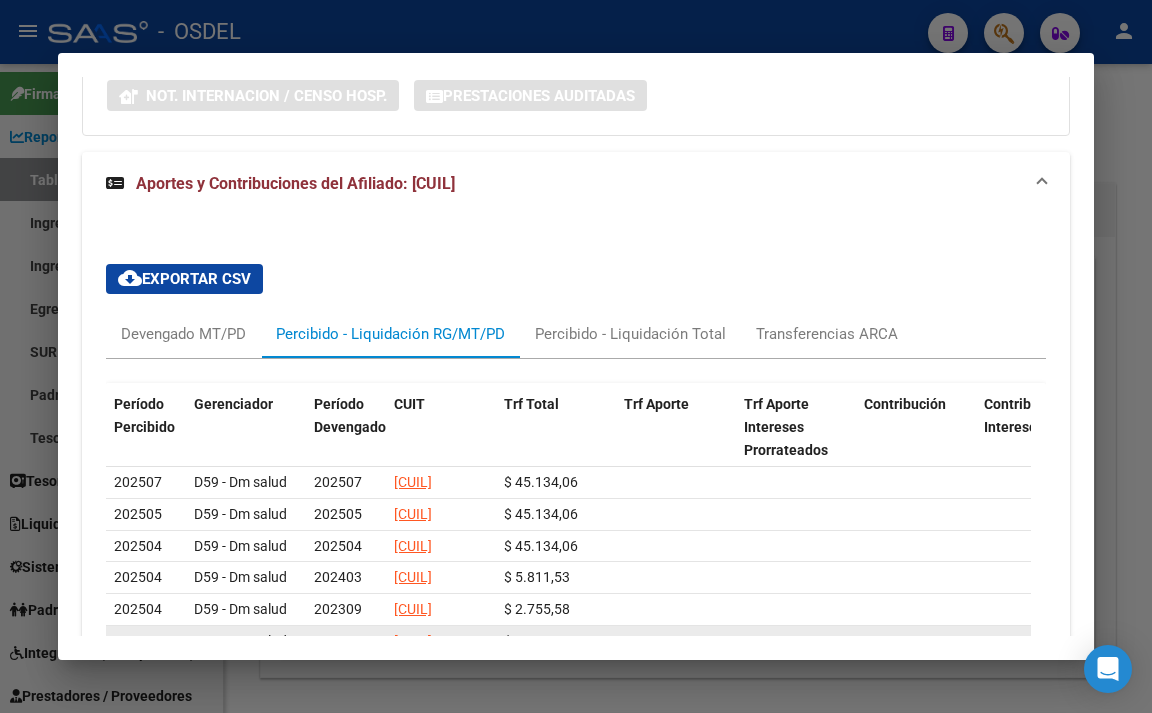 scroll, scrollTop: 2165, scrollLeft: 0, axis: vertical 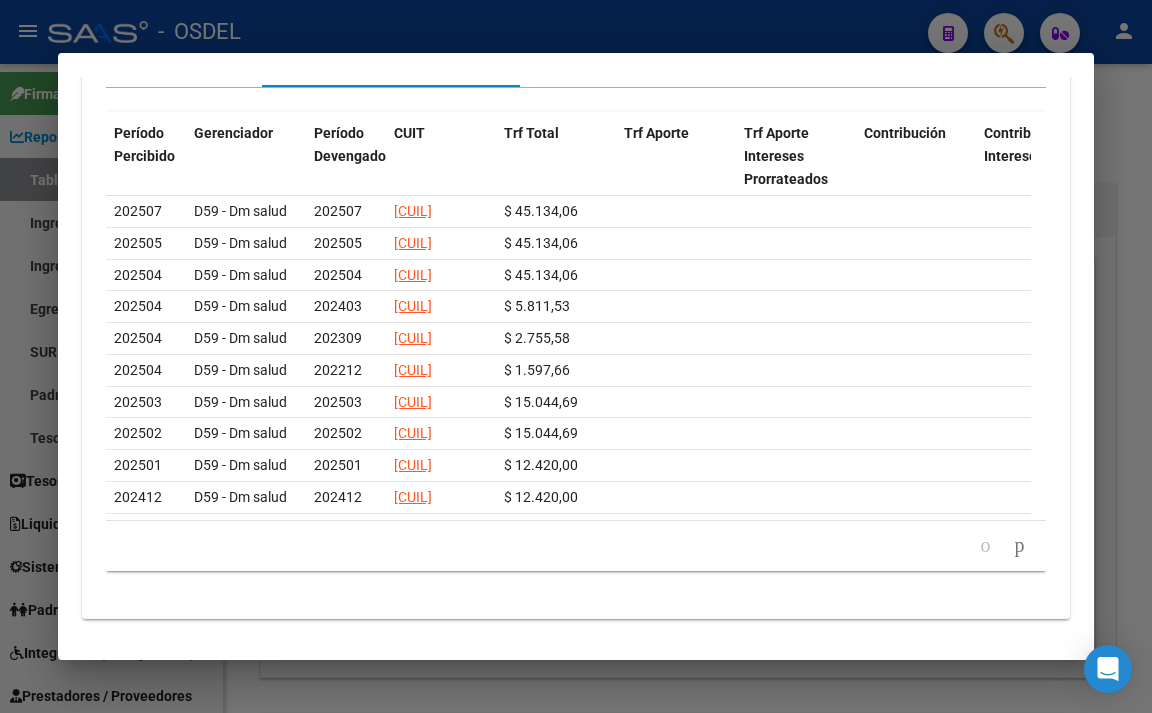 click at bounding box center (576, 356) 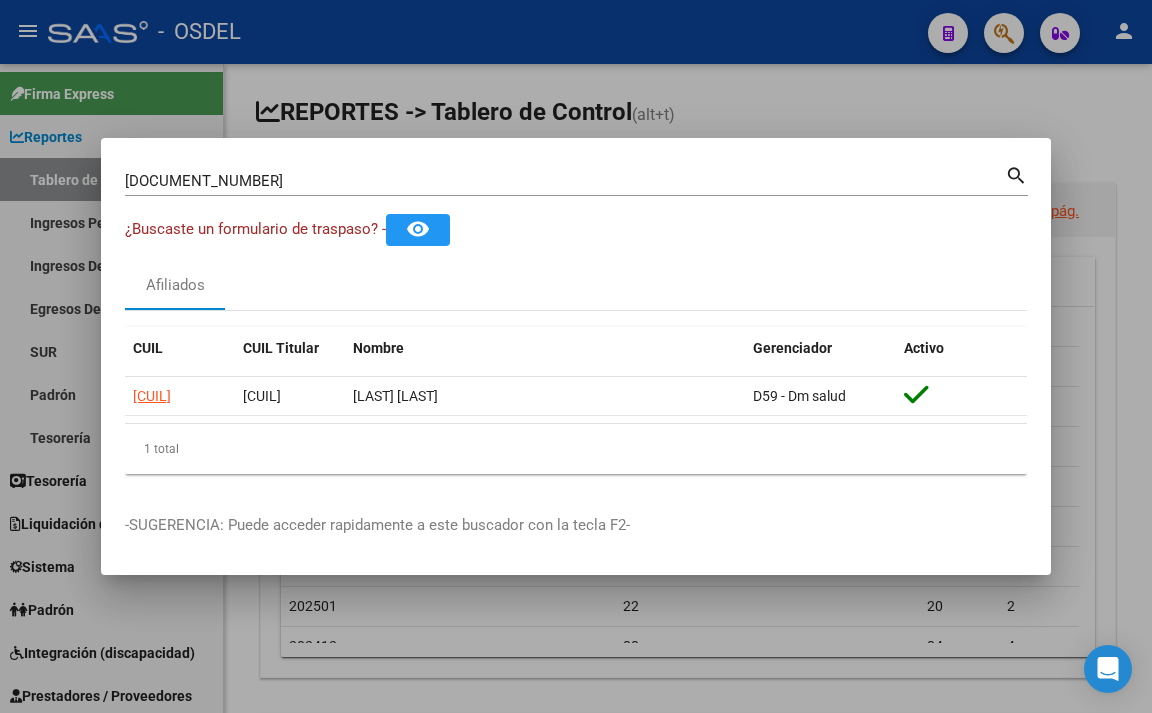click at bounding box center [576, 356] 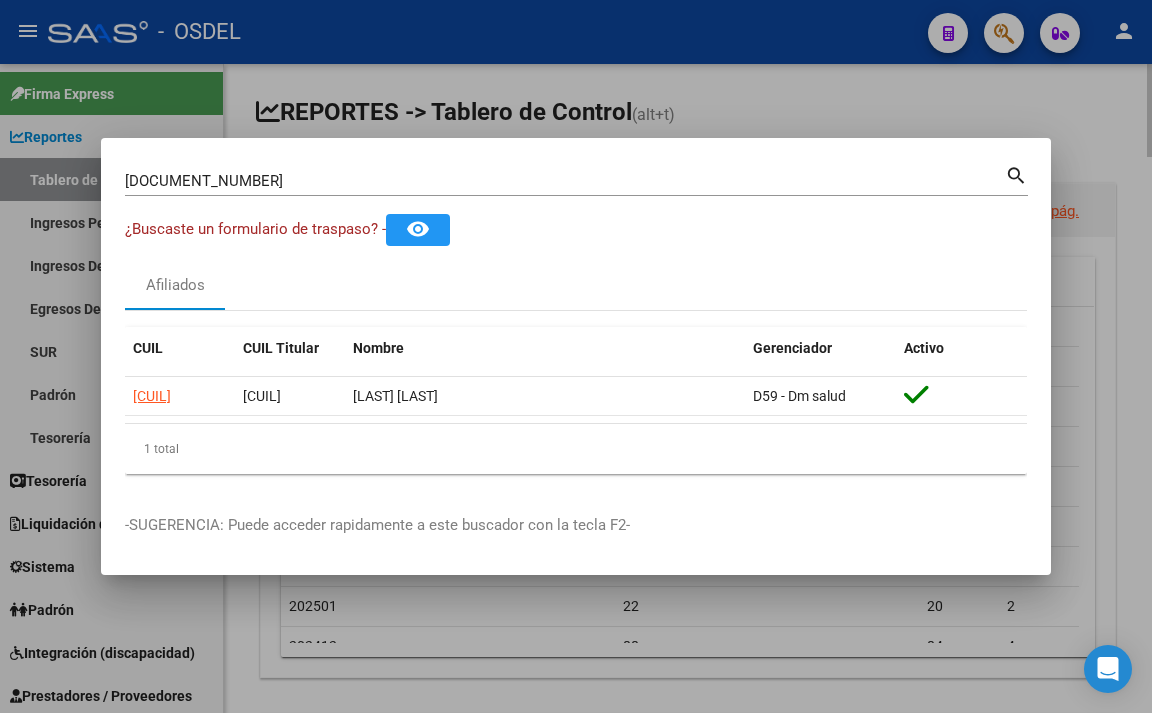 type 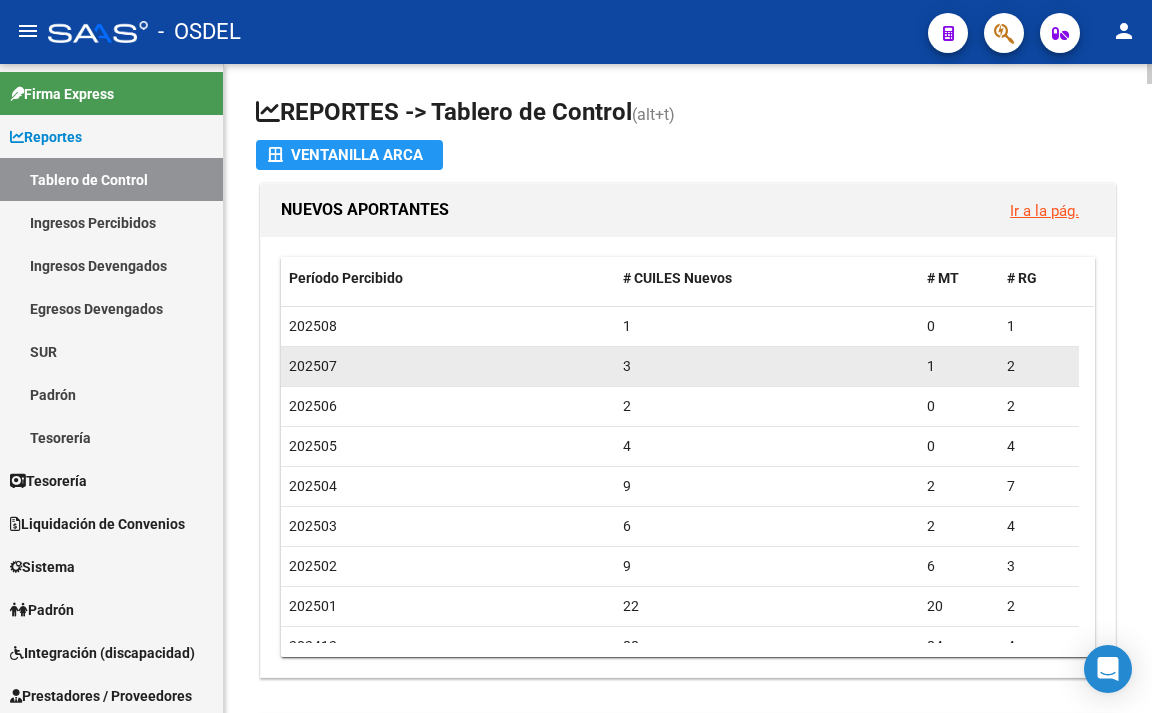 scroll, scrollTop: 0, scrollLeft: 0, axis: both 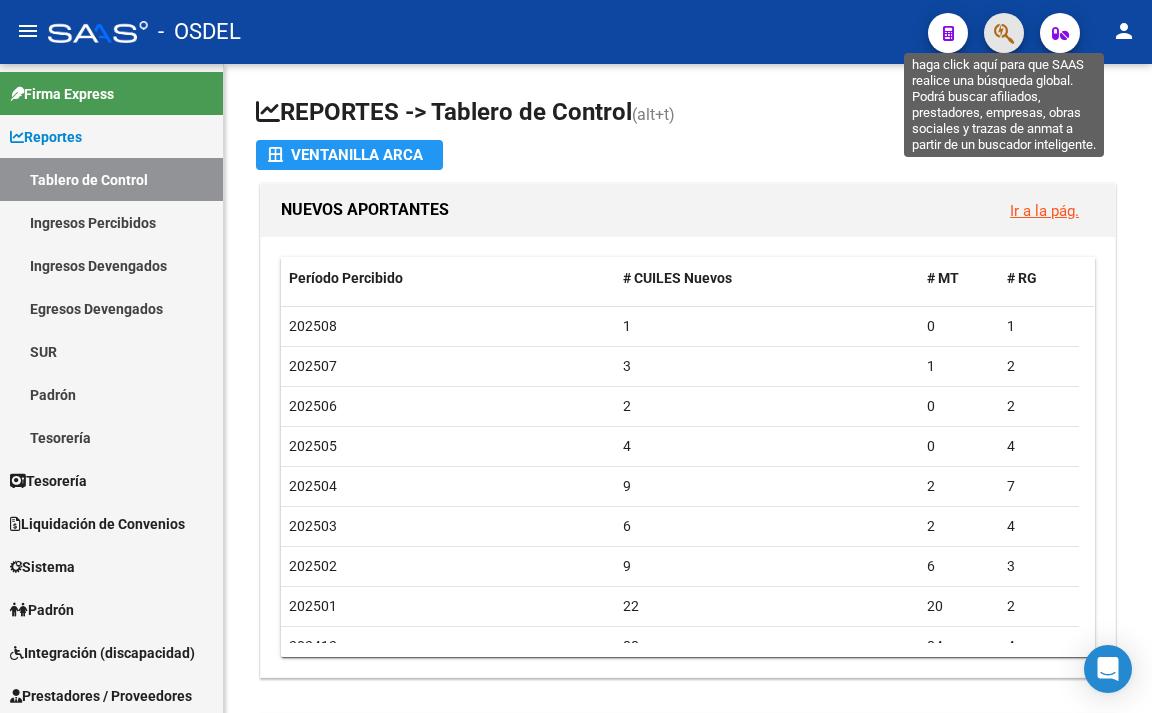 click 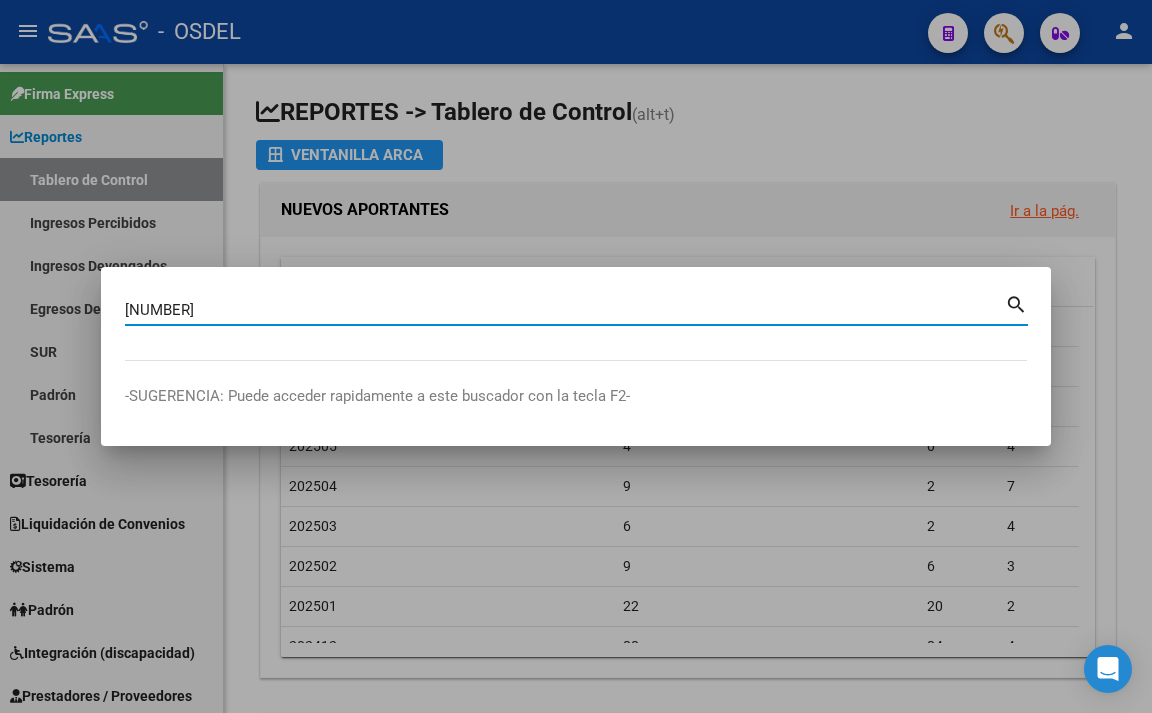 type on "[NUMBER]" 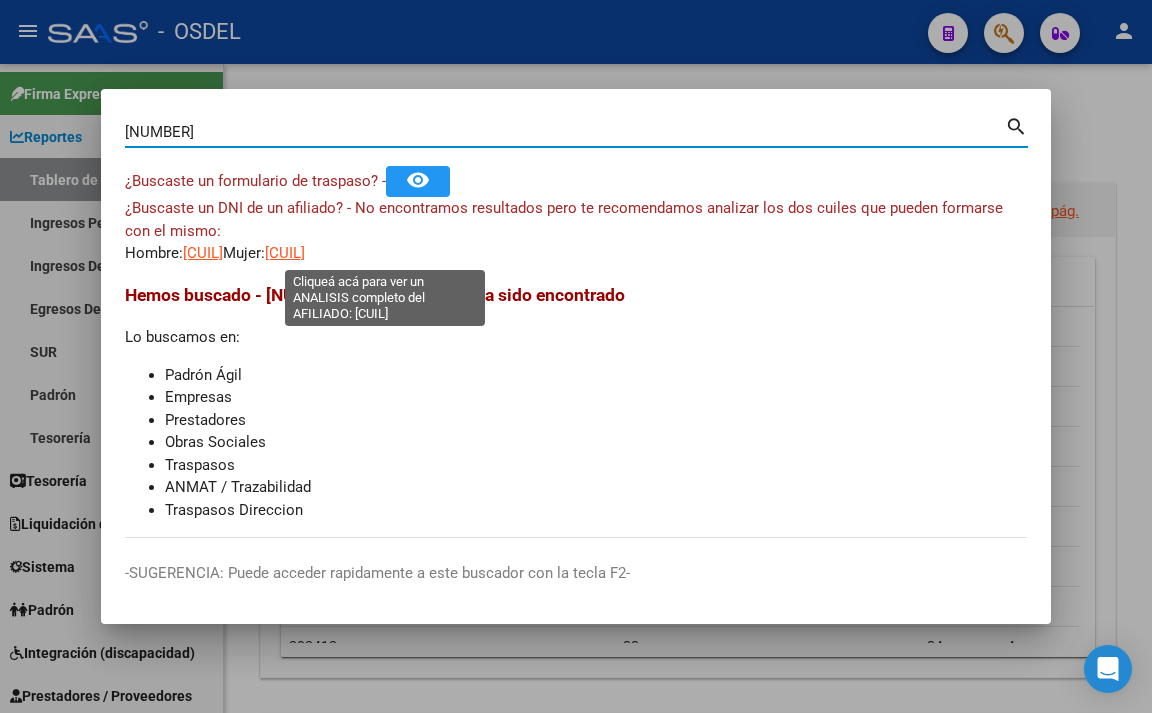 click on "[CUIL]" at bounding box center (285, 253) 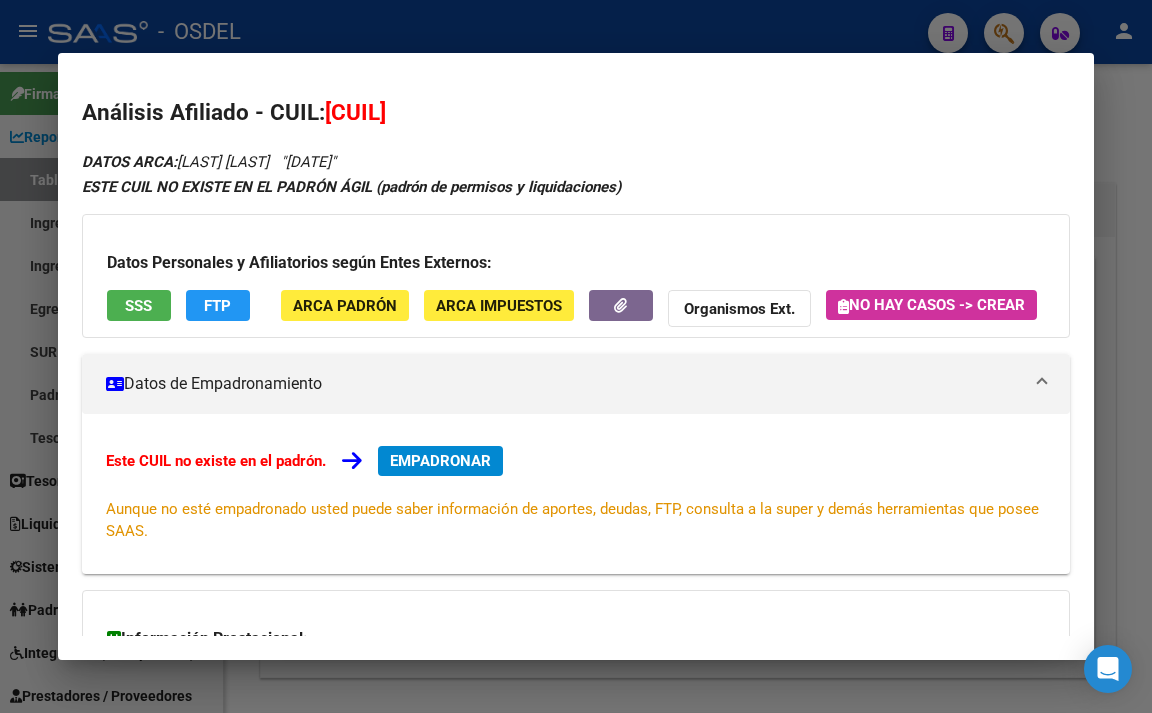click on "SSS" at bounding box center (138, 306) 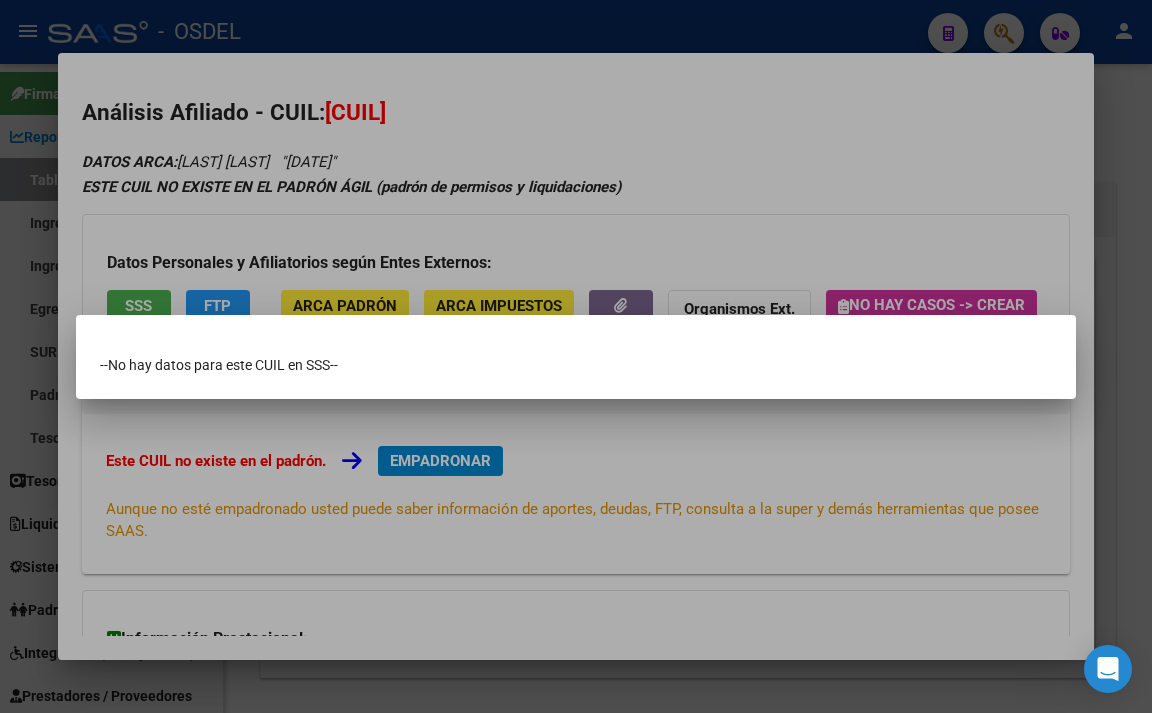 click at bounding box center (576, 356) 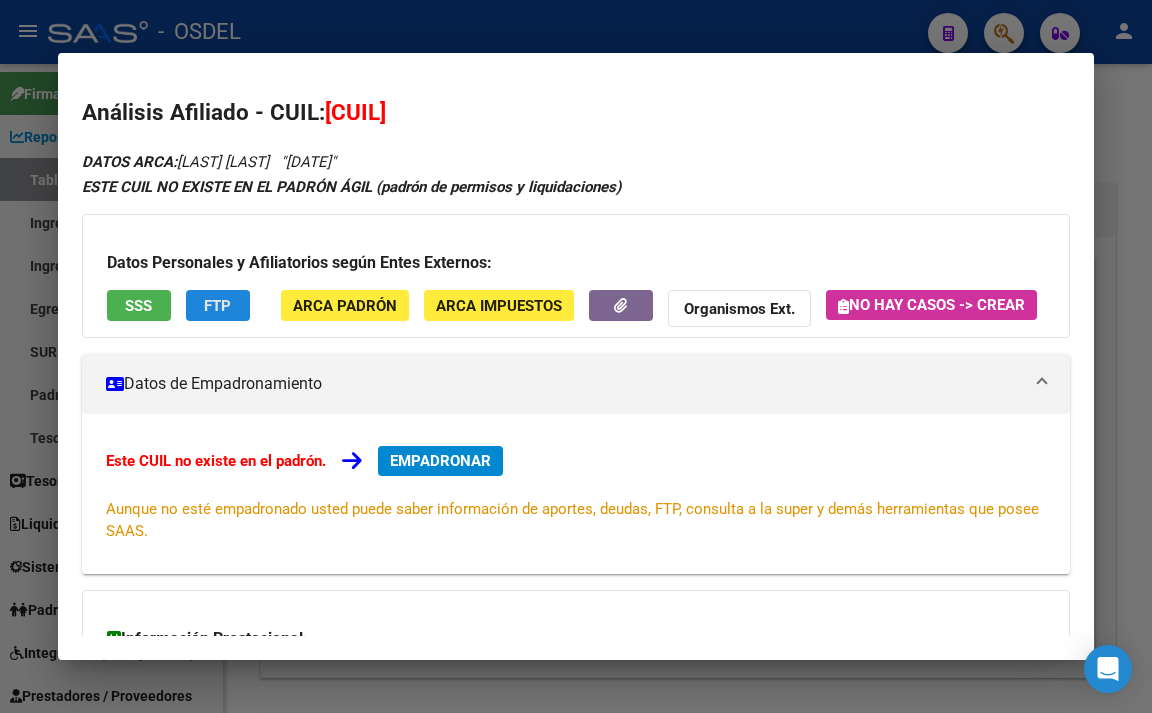 click on "FTP" 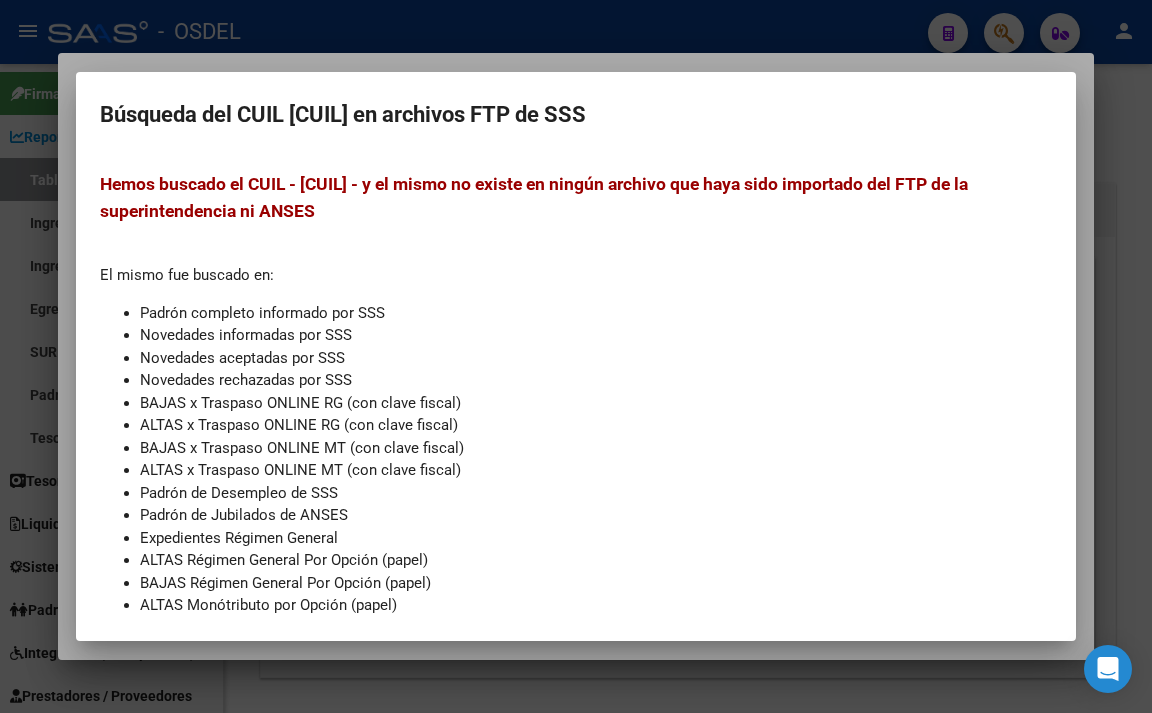 click on "Búsqueda del CUIL [CUIL] en archivos FTP de SSS Hemos buscado el CUIL - [CUIL] - y el mismo no existe en ningún archivo que haya sido importado del FTP de la superintendencia ni ANSES  El mismo fue buscado en:  Padrón completo informado por SSS Novedades informadas por SSS Novedades aceptadas por SSS Novedades rechazadas por SSS BAJAS x Traspaso ONLINE RG (con clave fiscal) ALTAS x Traspaso ONLINE RG (con clave fiscal) BAJAS x Traspaso ONLINE MT (con clave fiscal) ALTAS x Traspaso ONLINE MT (con clave fiscal) Padrón de Desempleo de SSS Padrón de Jubilados de ANSES Expedientes Régimen General ALTAS Régimen General Por Opción (papel) BAJAS Régimen General Por Opción (papel) ALTAS Monótributo por Opción (papel) BAJAS Monótributo por Opción (papel) Adhesiones directas por ARCA de Monotributo Familiares de Monotributo Monotributistas Sociales Traspasos Direccion RG Altas Diarias RG Bajas Diarias MT-PD Altas Diarias MT-PD Bajas Diarias" at bounding box center (576, 356) 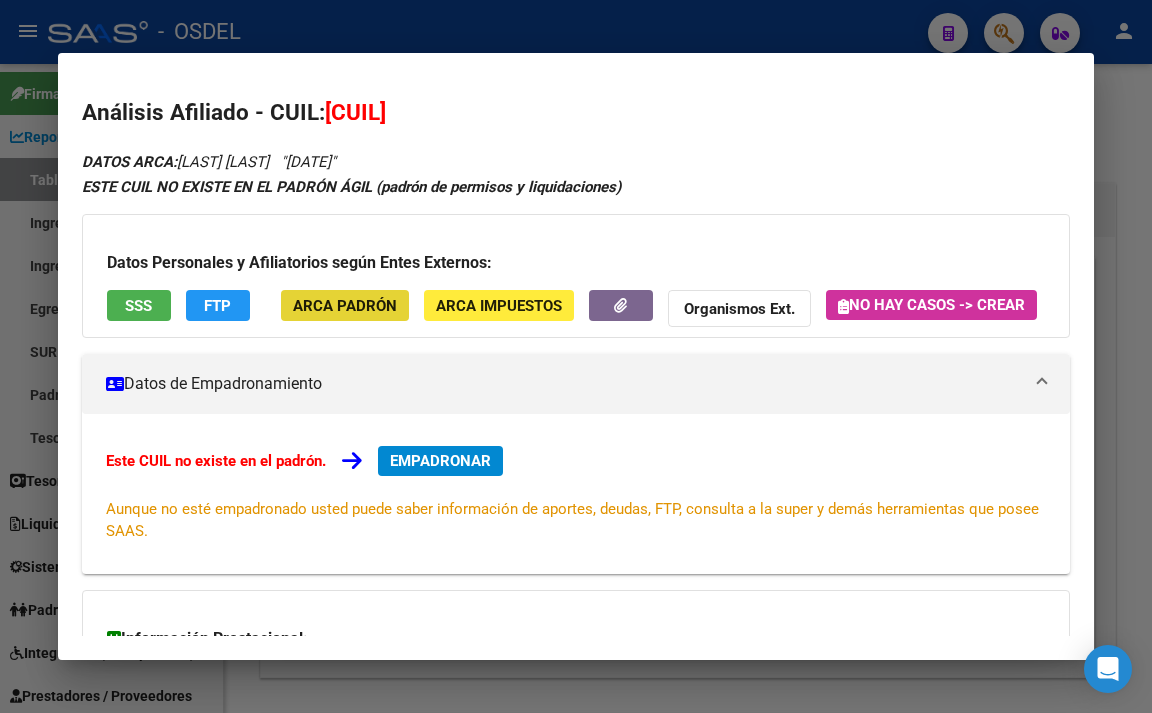 click on "ARCA Padrón" 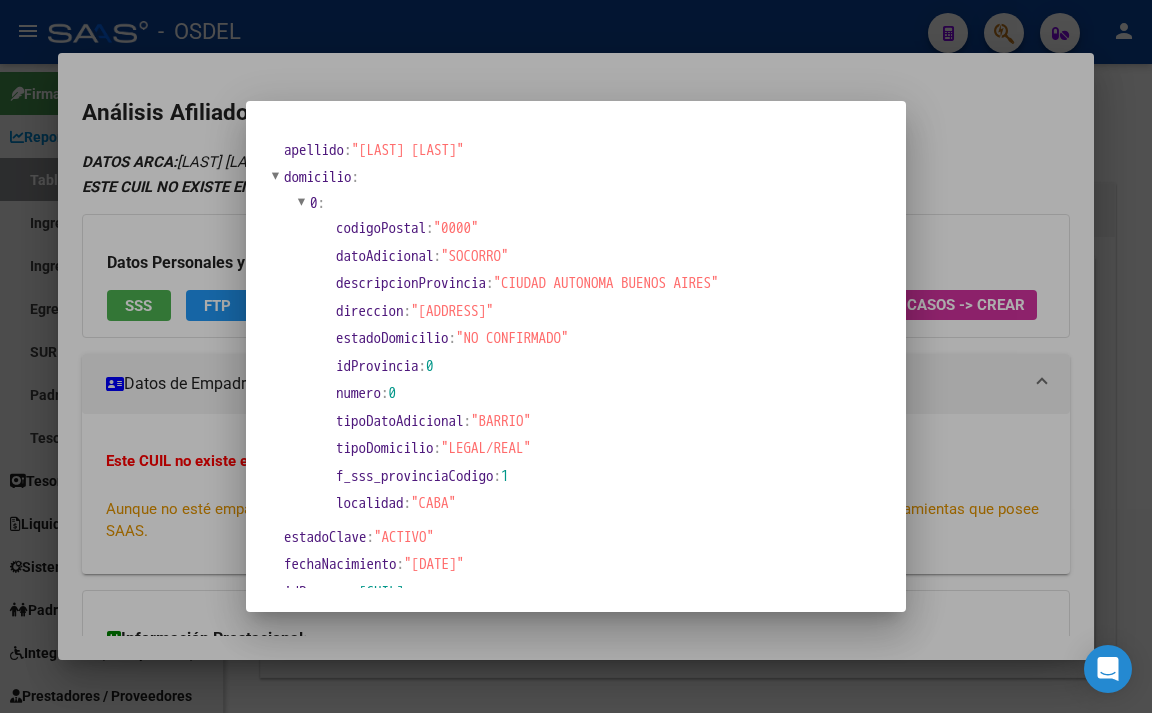 scroll, scrollTop: 0, scrollLeft: 0, axis: both 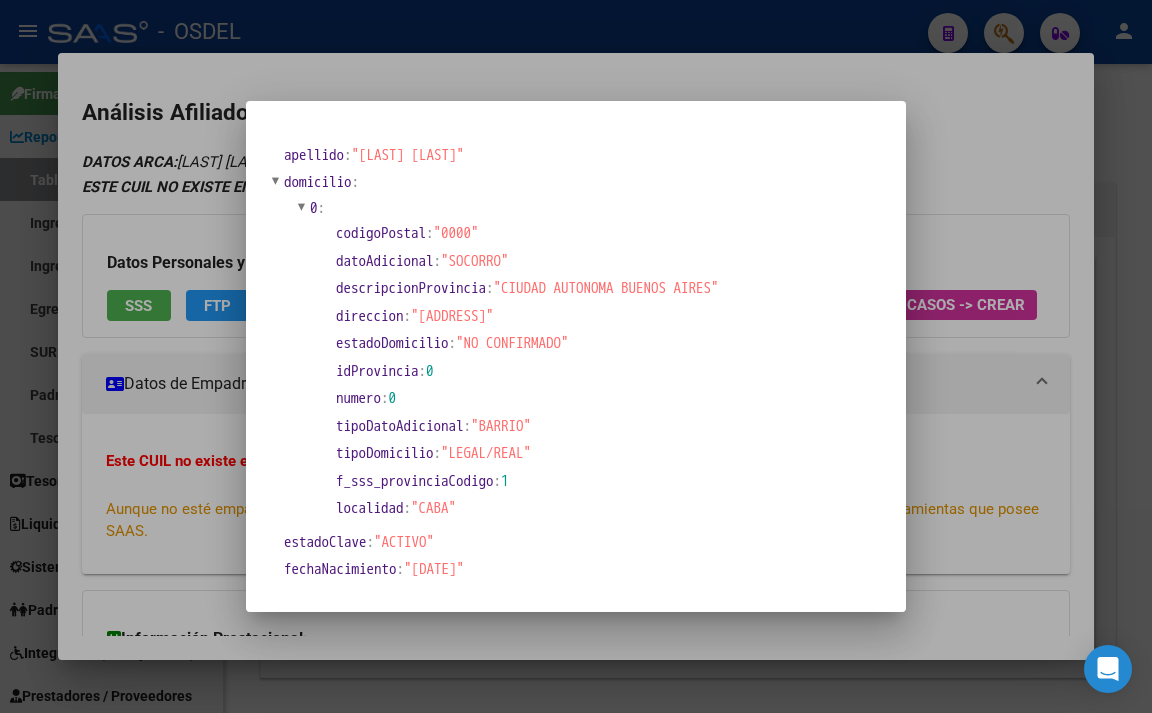 click at bounding box center (576, 356) 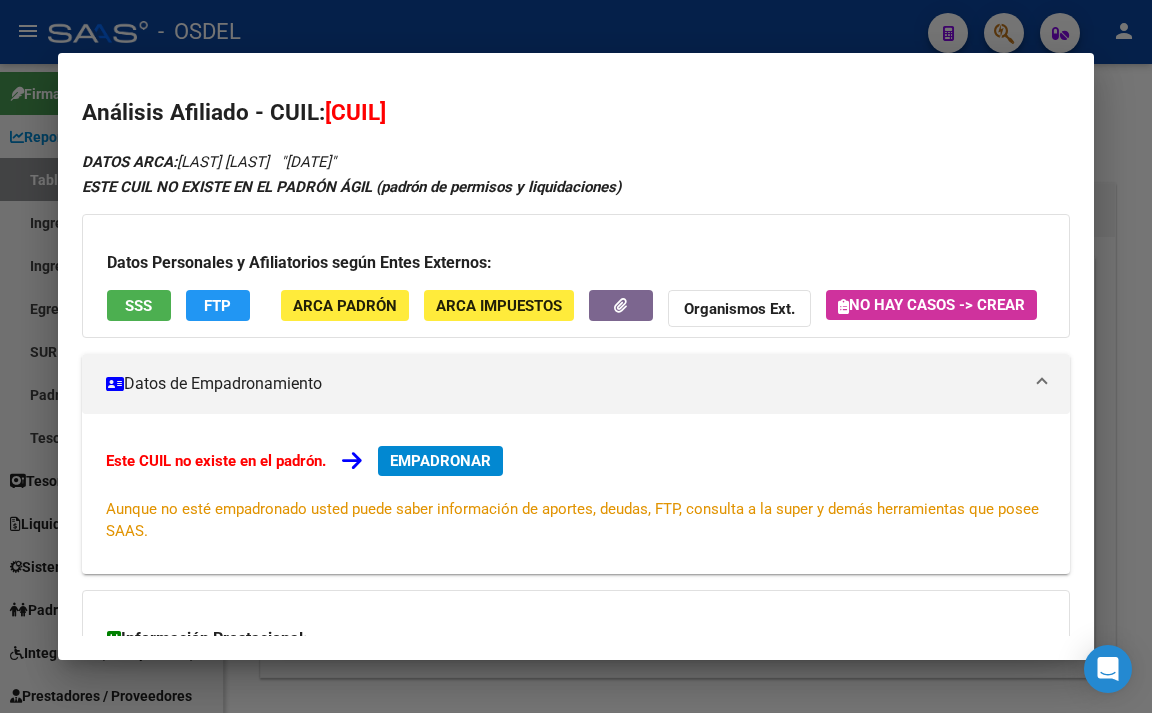 click on "ARCA Impuestos" 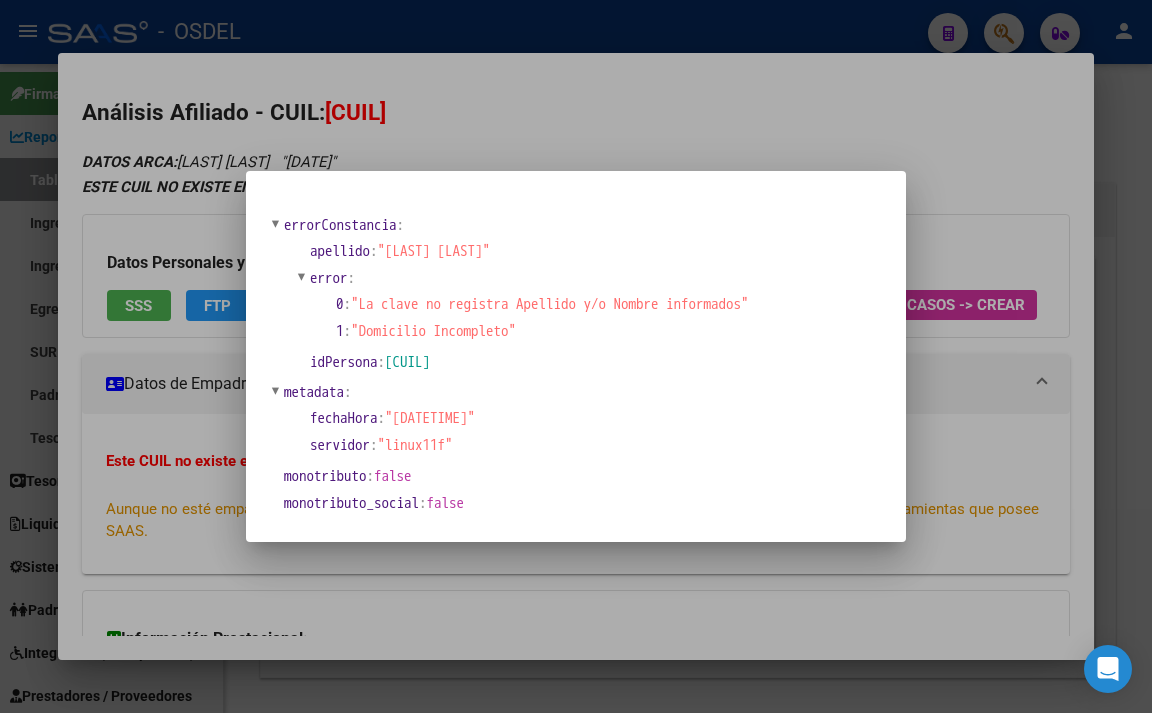 click at bounding box center [576, 356] 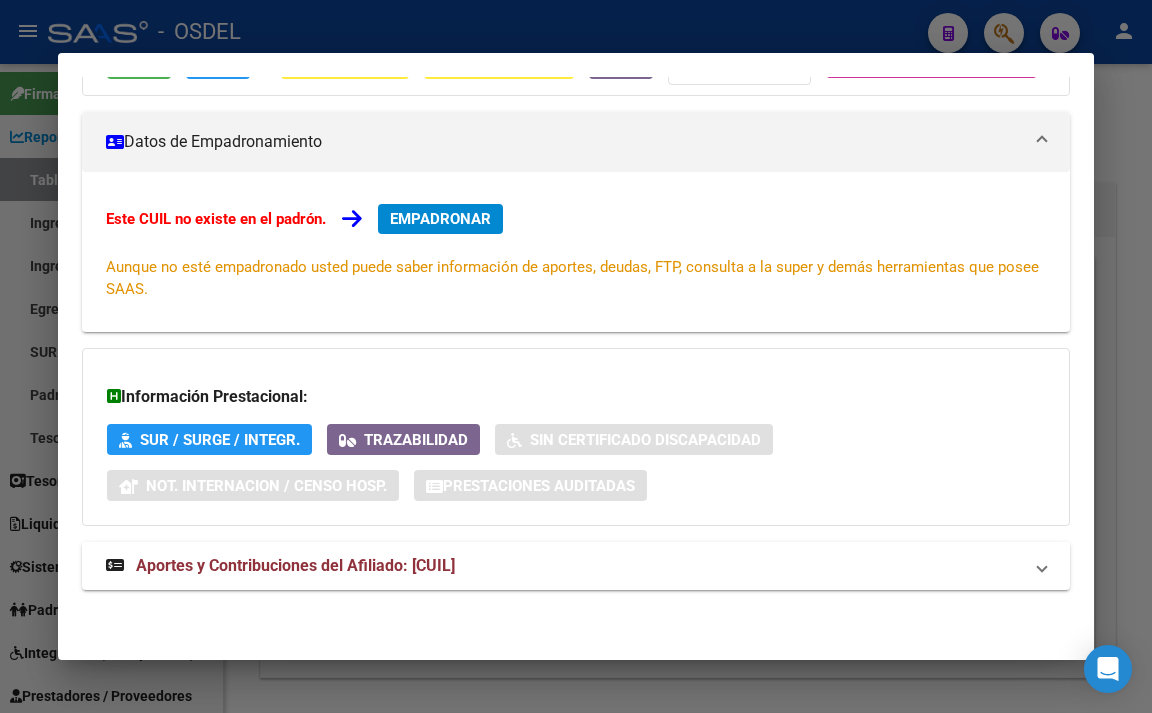 scroll, scrollTop: 286, scrollLeft: 0, axis: vertical 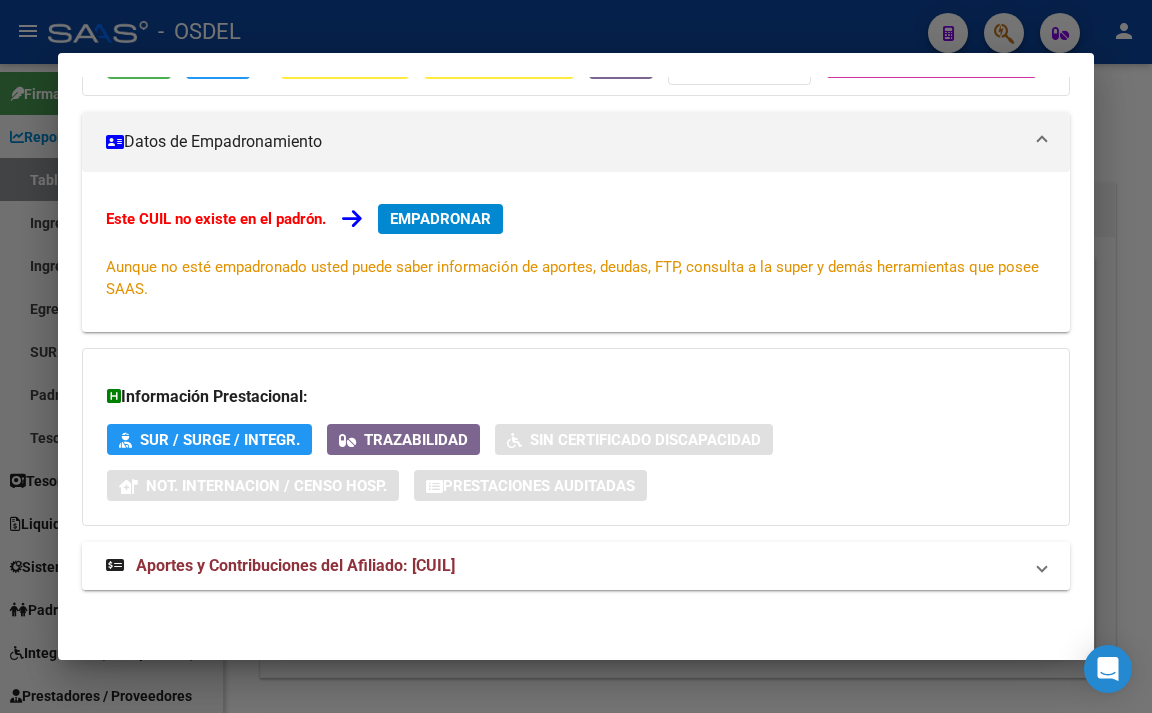 click on "Aportes y Contribuciones del Afiliado: [CUIL]" at bounding box center (280, 566) 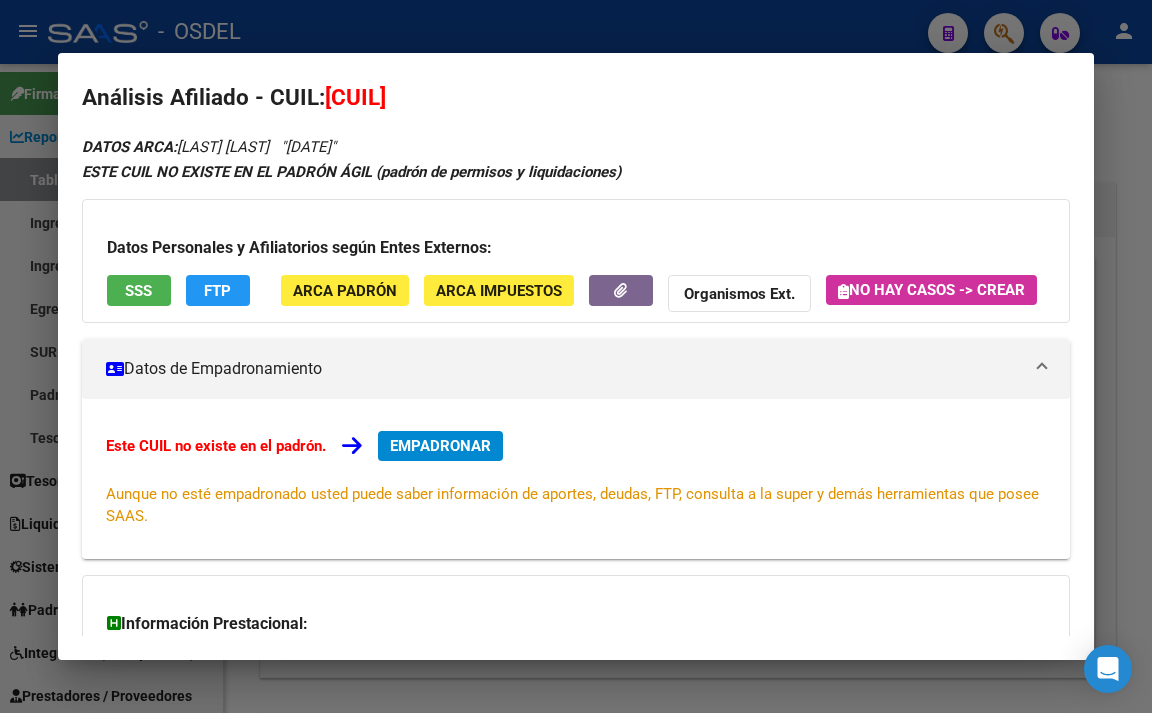 scroll, scrollTop: 0, scrollLeft: 0, axis: both 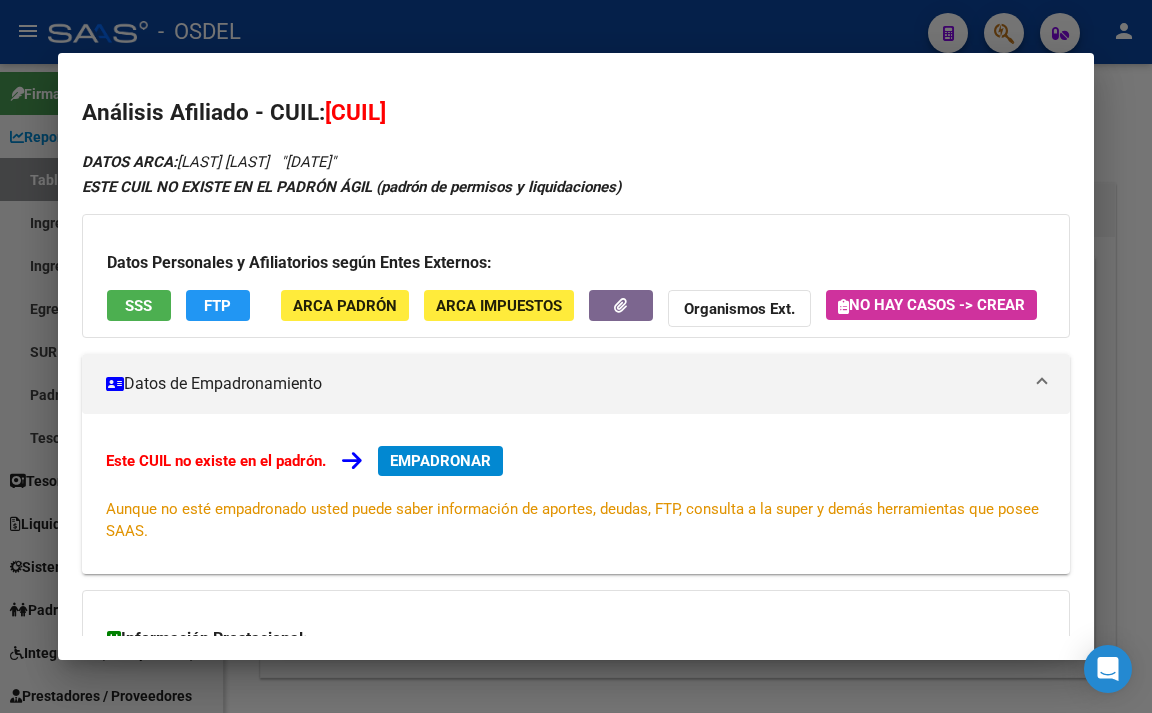 click on "ARCA Padrón" 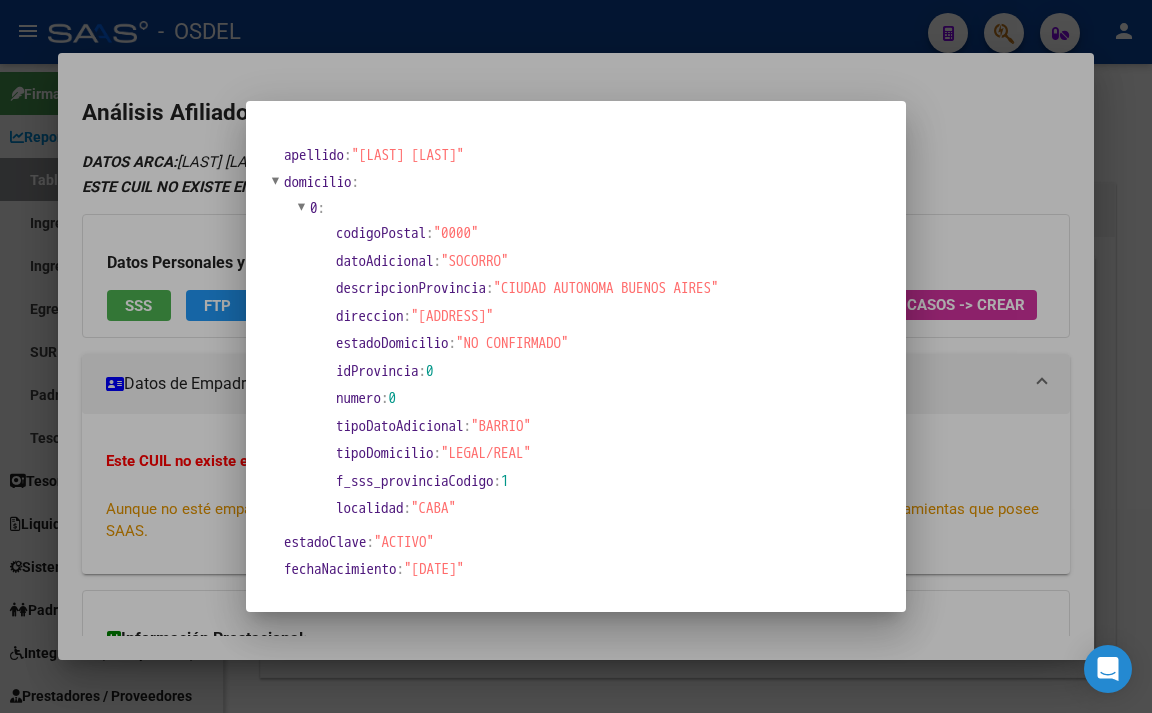 click at bounding box center (576, 356) 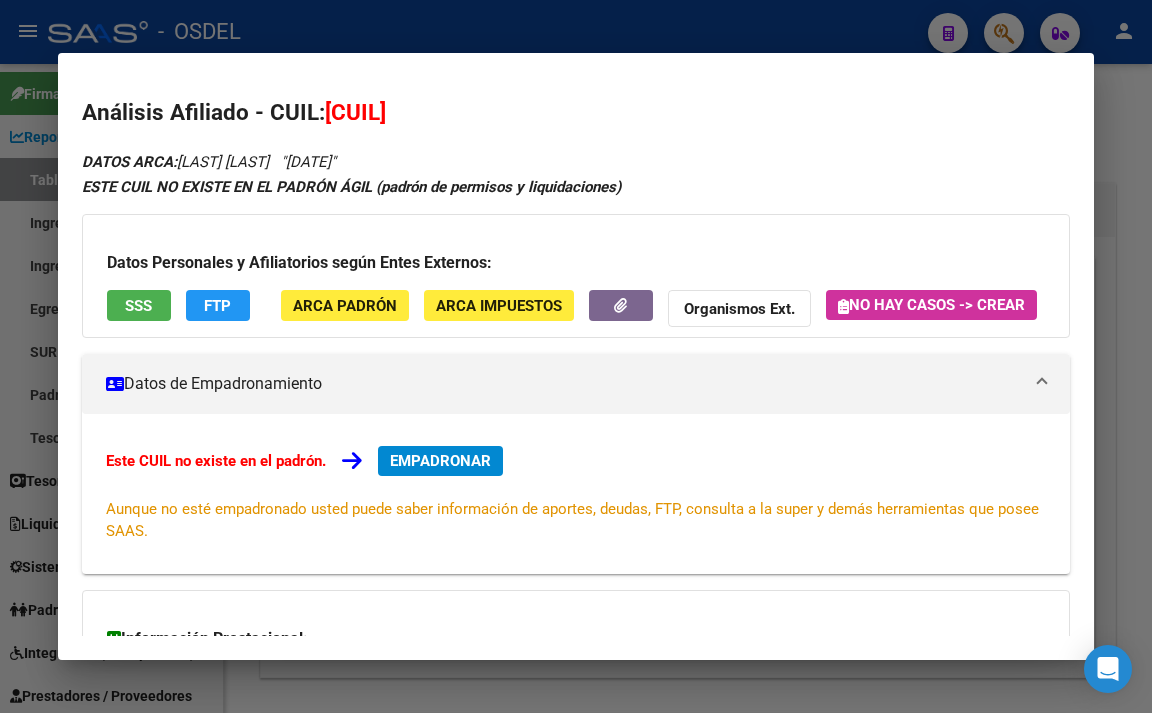 click at bounding box center [576, 356] 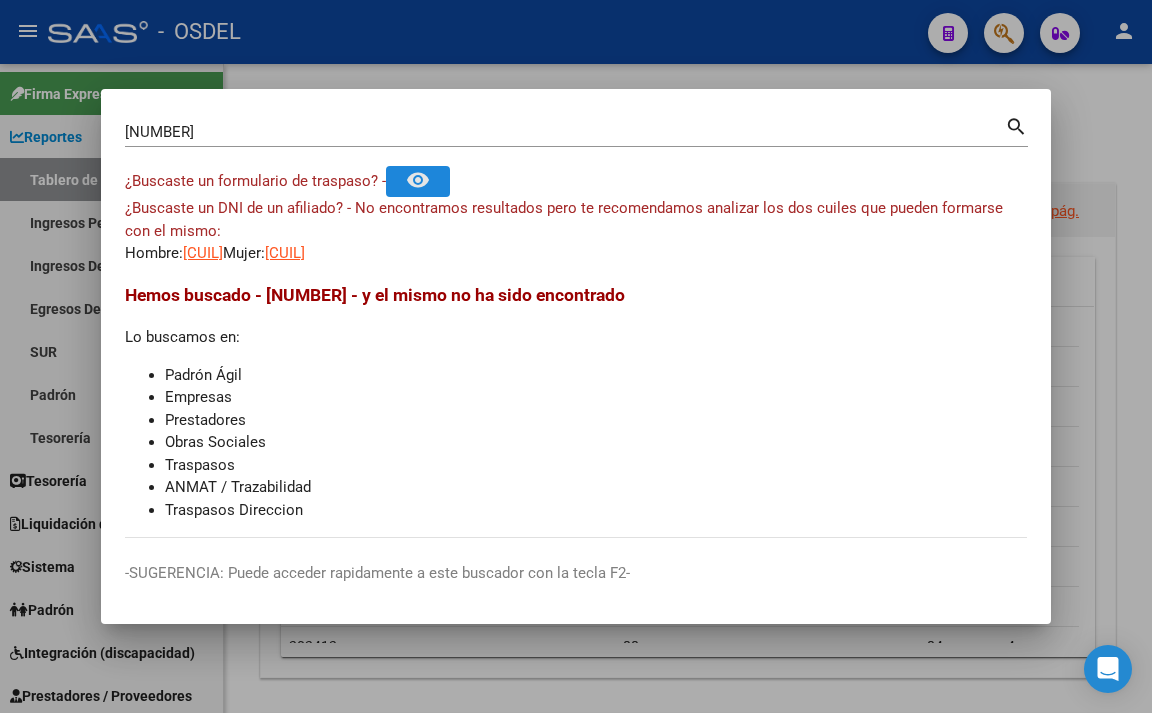click on "remove_red_eye" at bounding box center [418, 180] 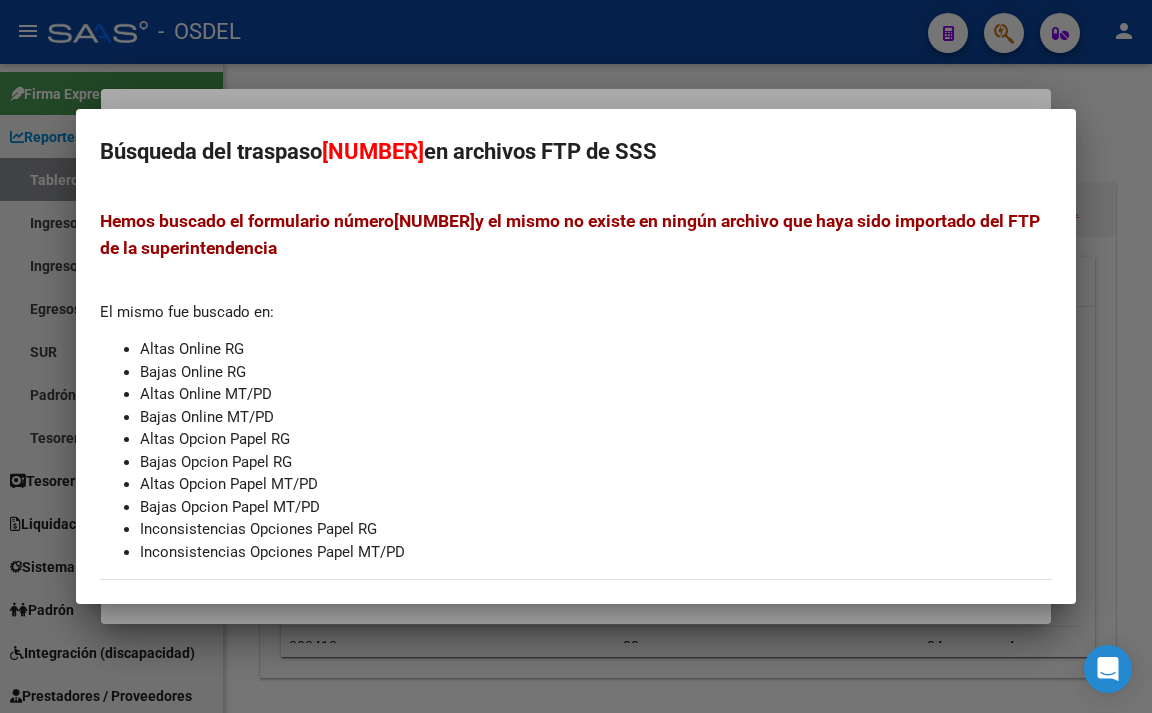 click at bounding box center (576, 356) 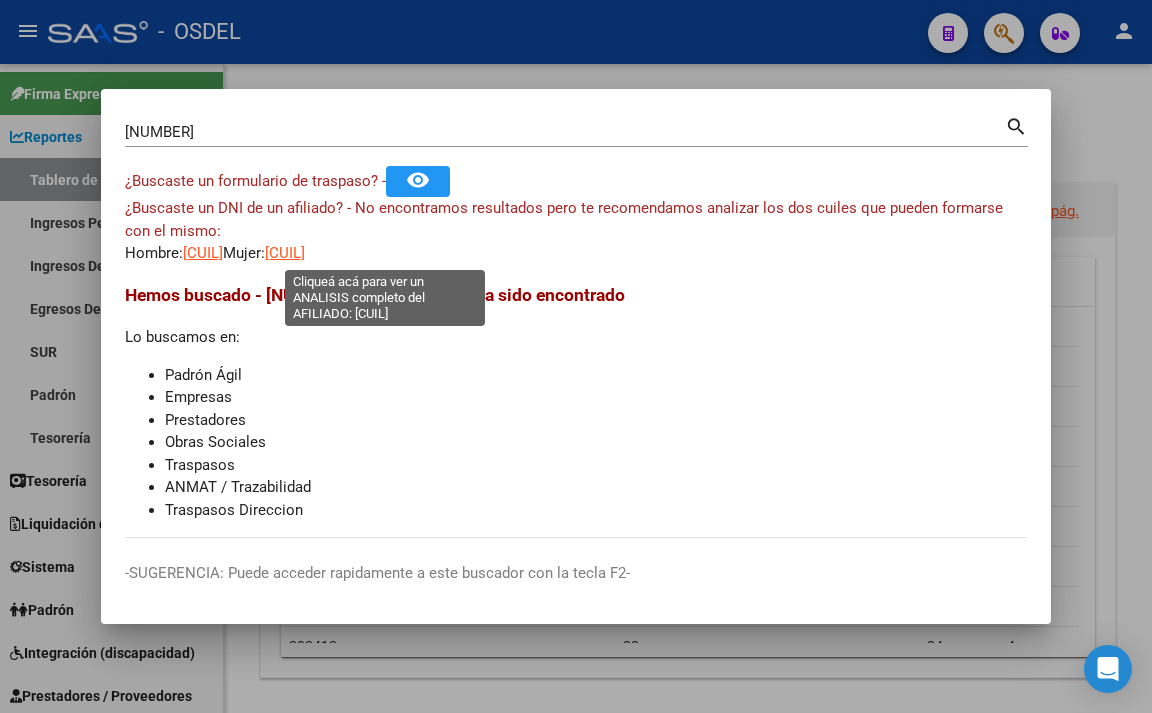 click on "[CUIL]" at bounding box center (285, 253) 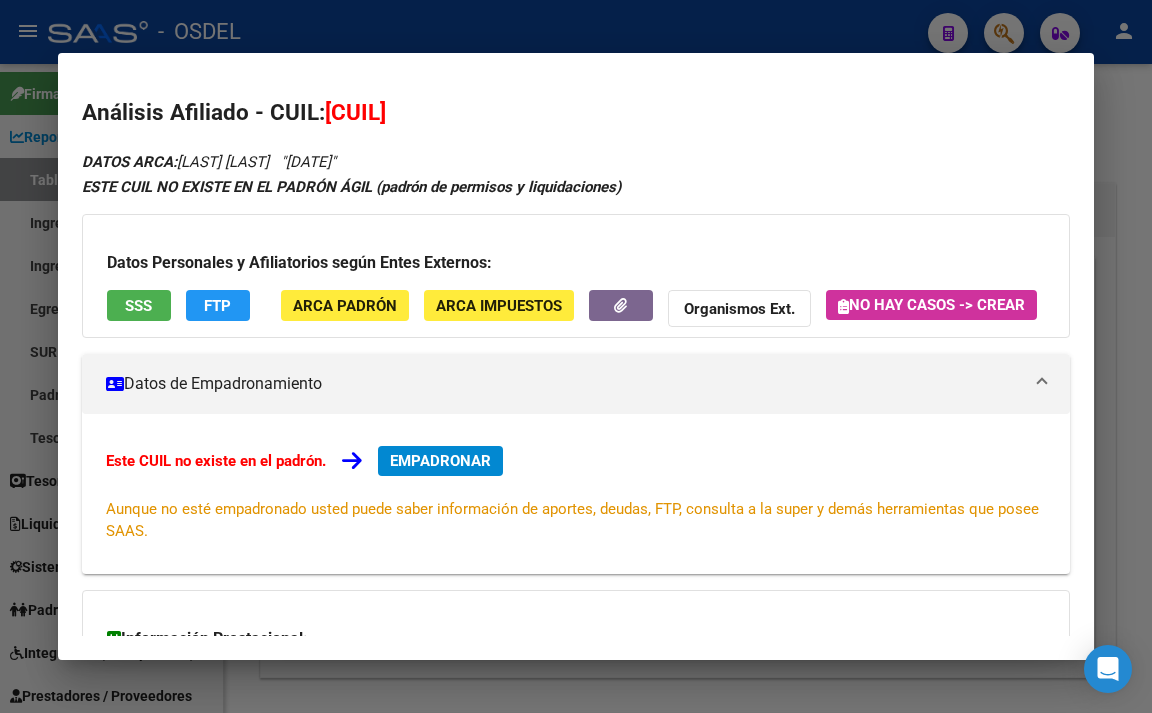 click on "FTP" 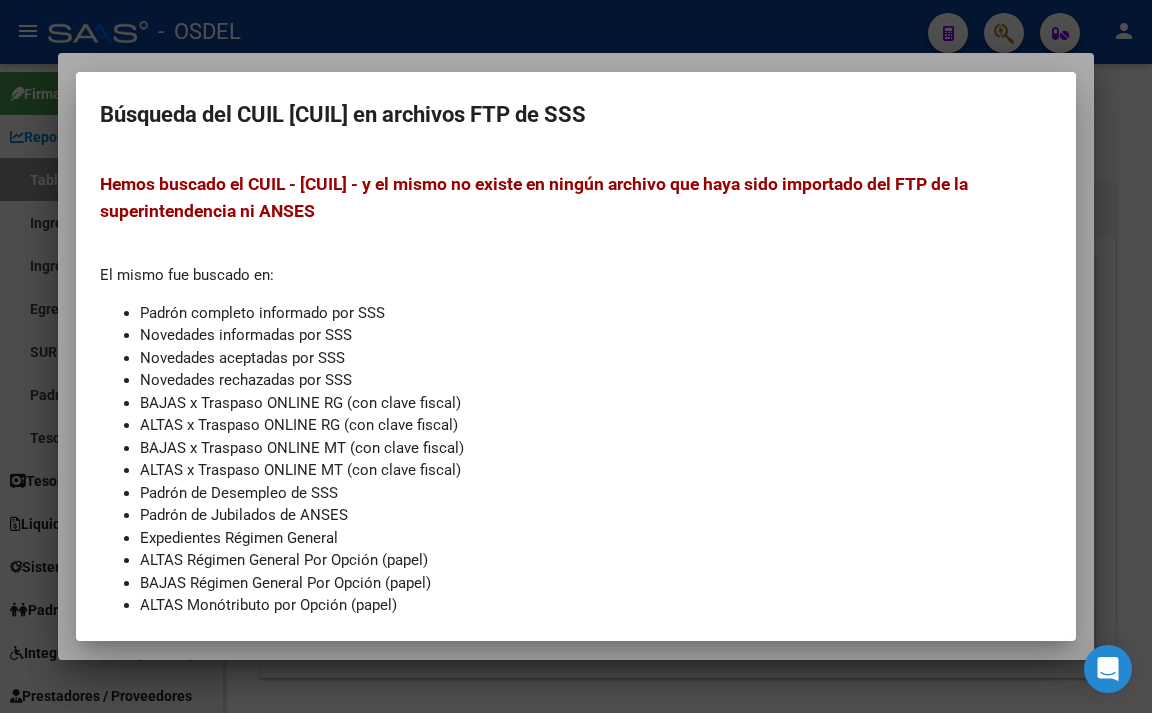 click at bounding box center [576, 356] 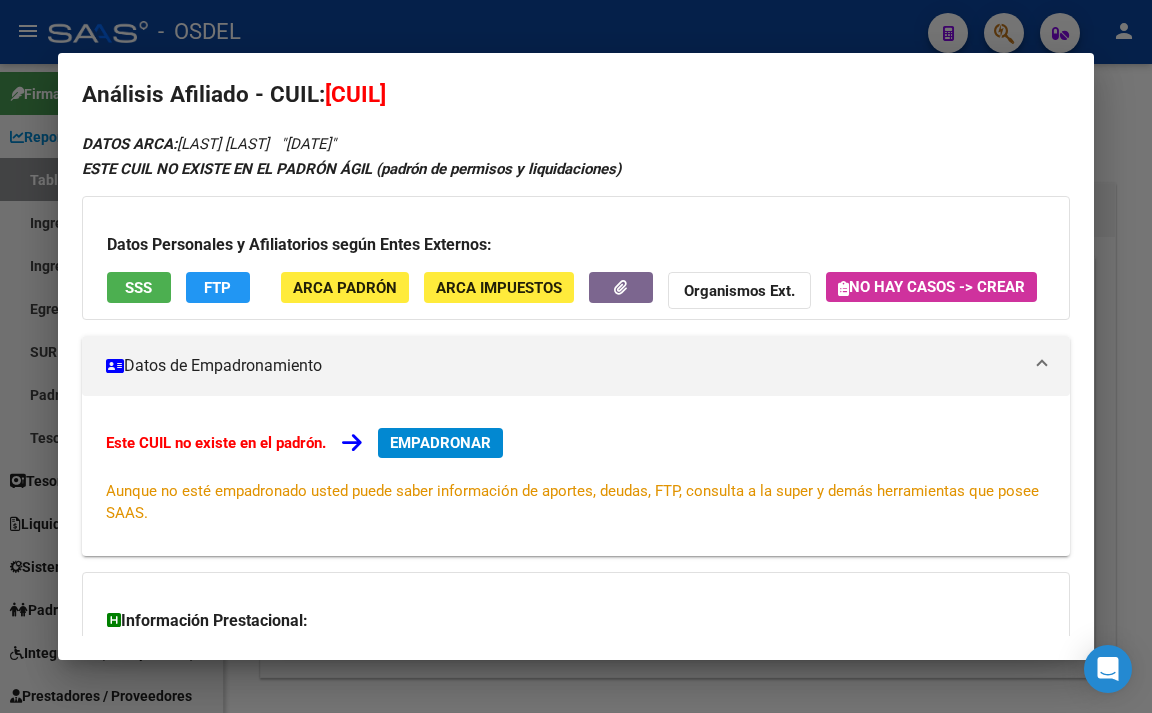 scroll, scrollTop: 0, scrollLeft: 0, axis: both 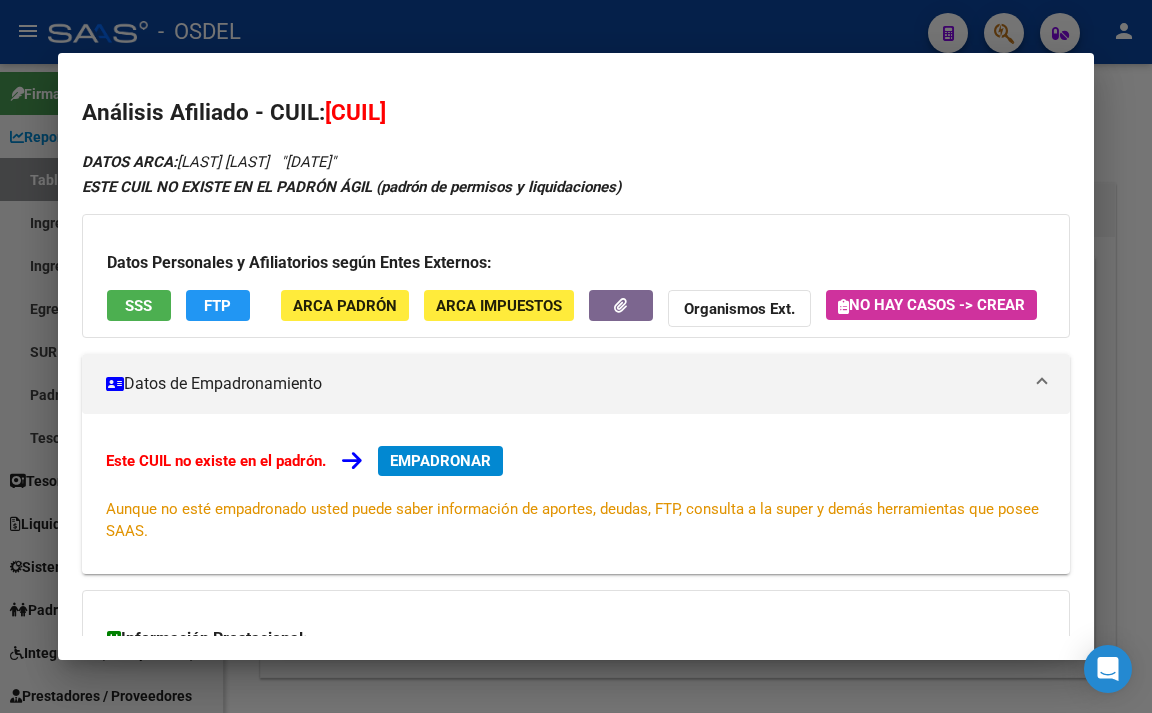 click at bounding box center [576, 356] 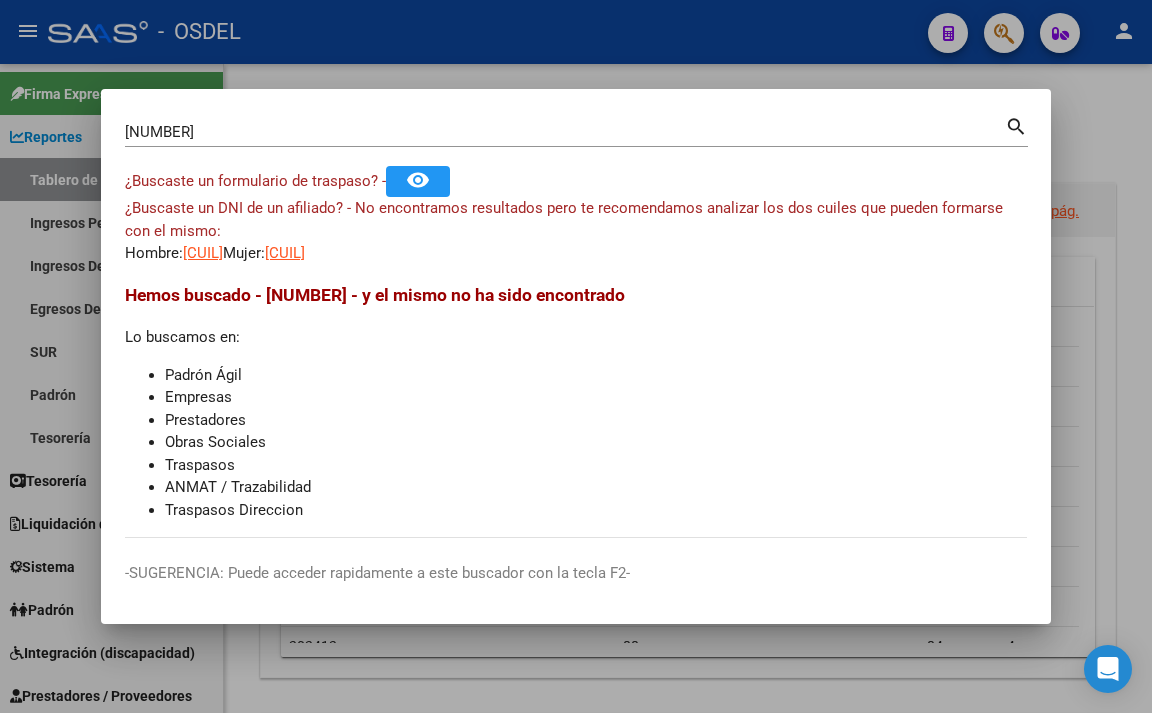 click at bounding box center (576, 356) 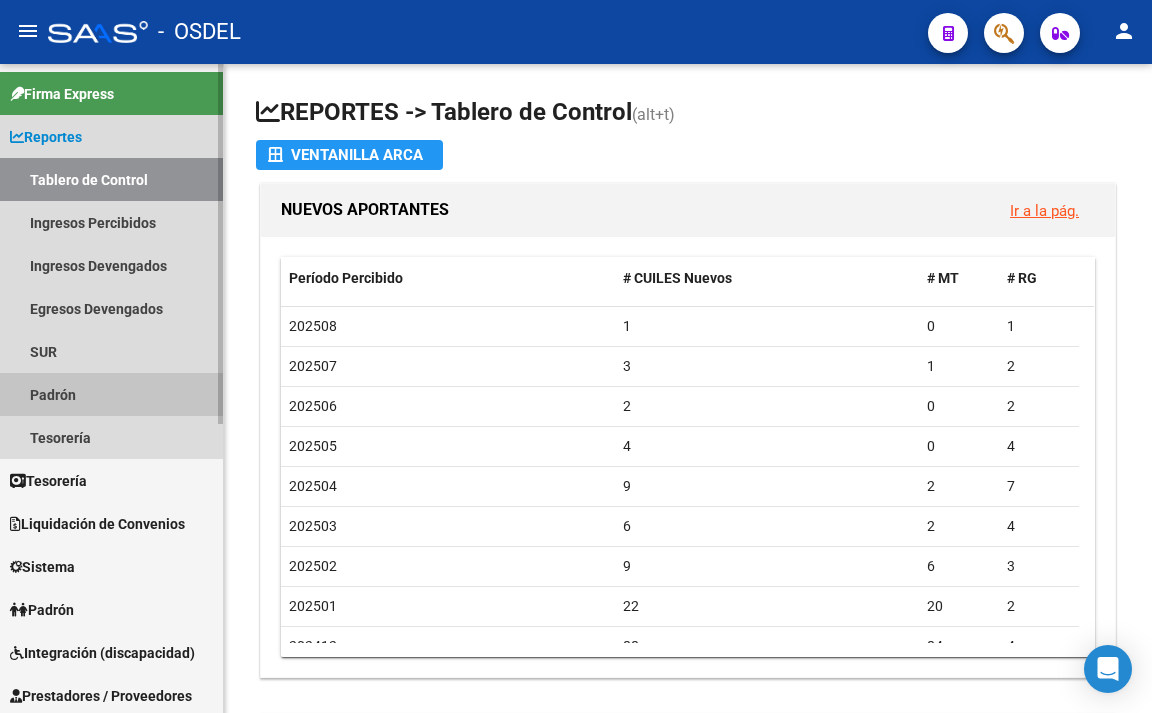 click on "Padrón" at bounding box center (111, 394) 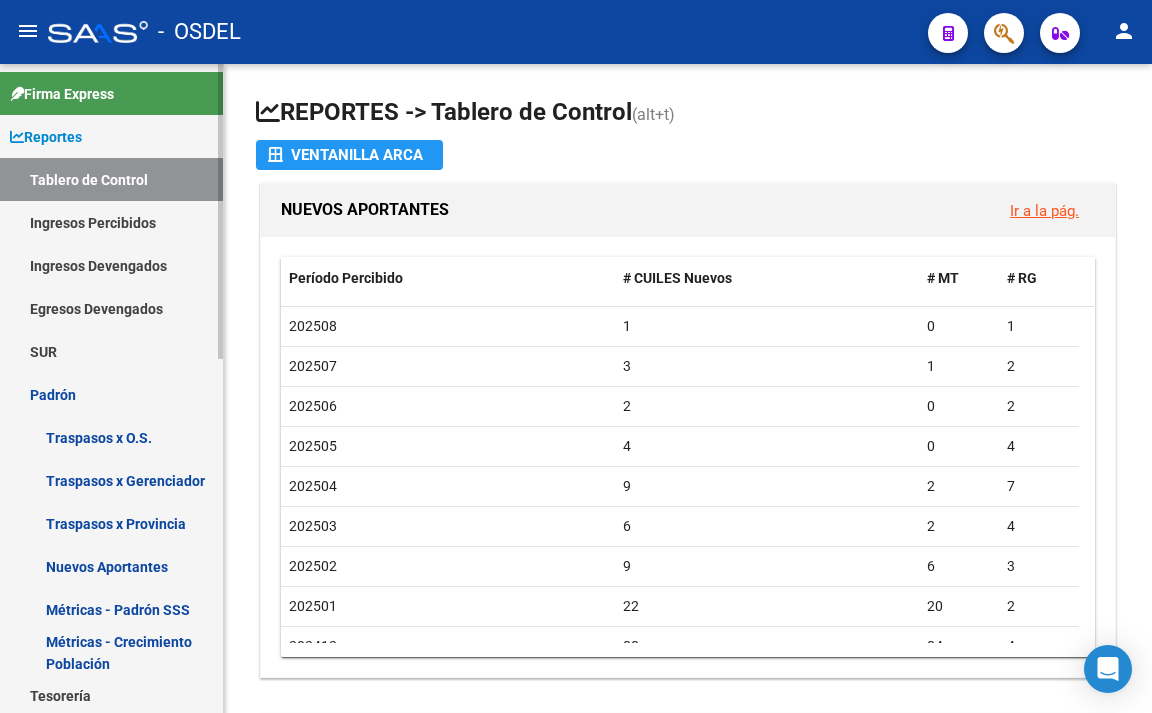scroll, scrollTop: 100, scrollLeft: 0, axis: vertical 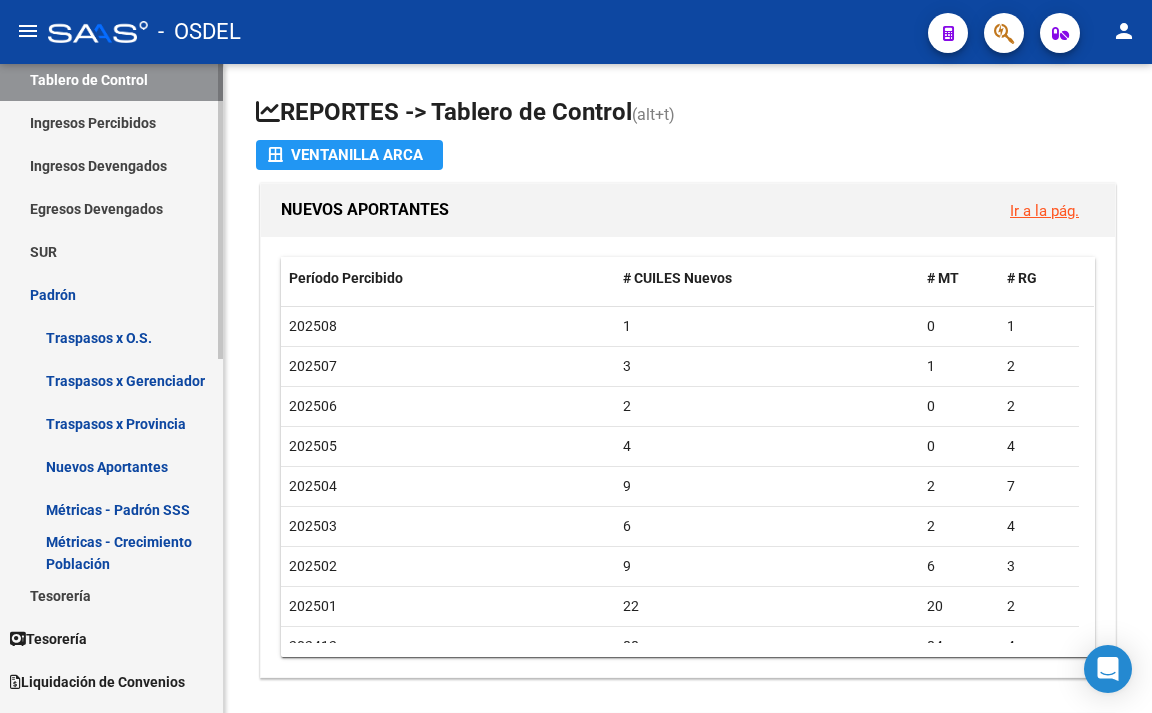 click on "Traspasos x Gerenciador" at bounding box center (111, 380) 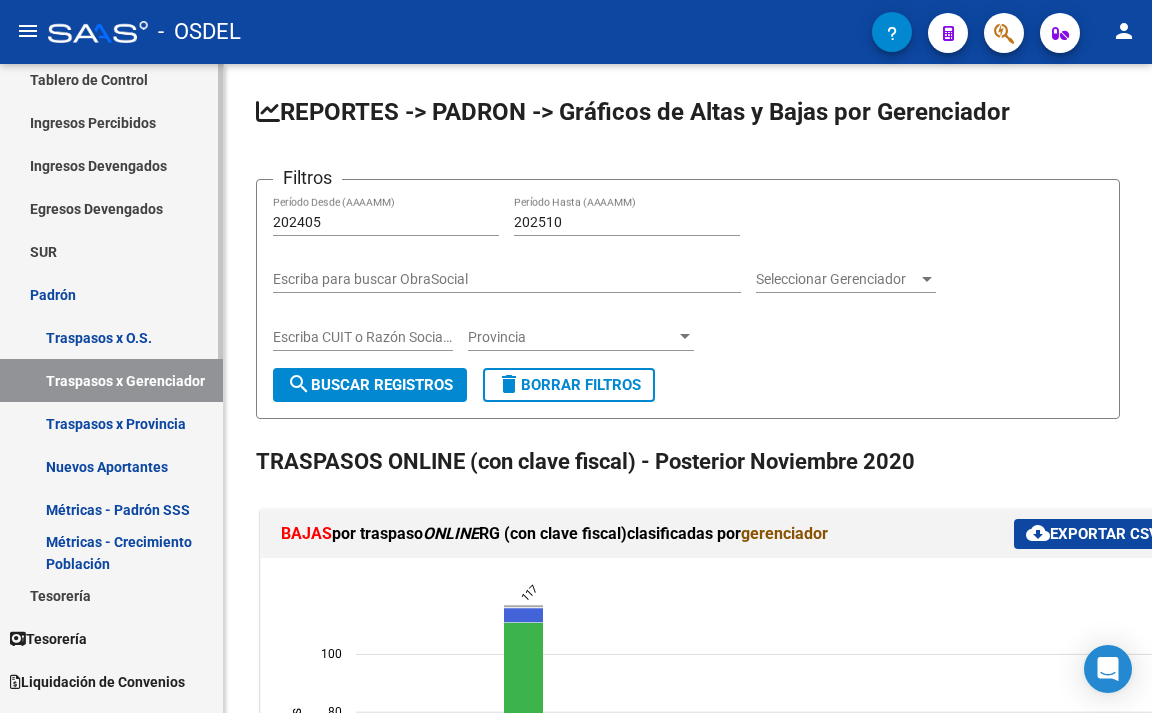 click on "Métricas - Padrón SSS" at bounding box center [111, 509] 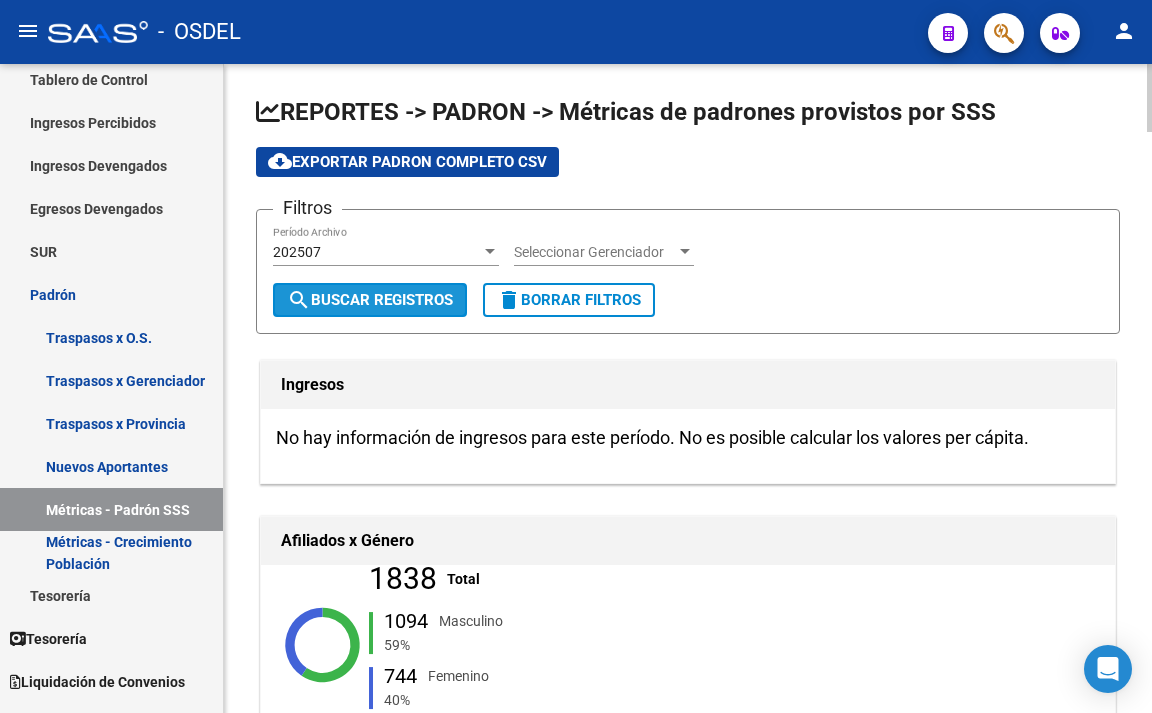 click on "search  Buscar Registros" 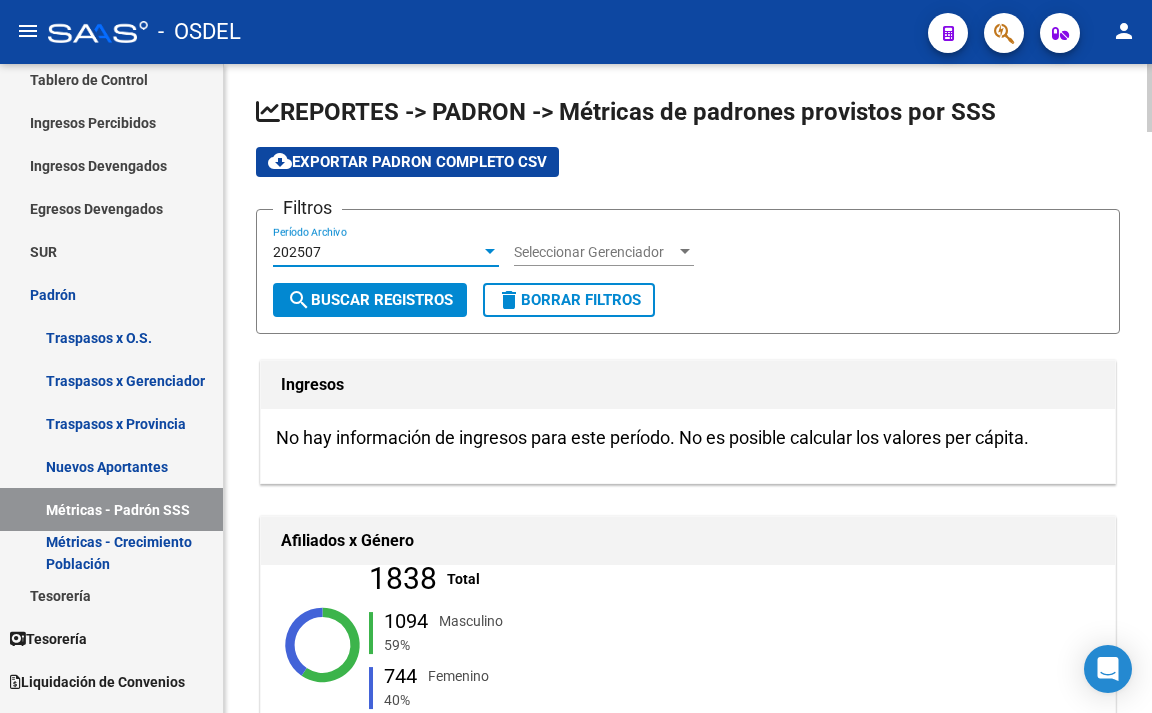 click on "202507" at bounding box center (377, 252) 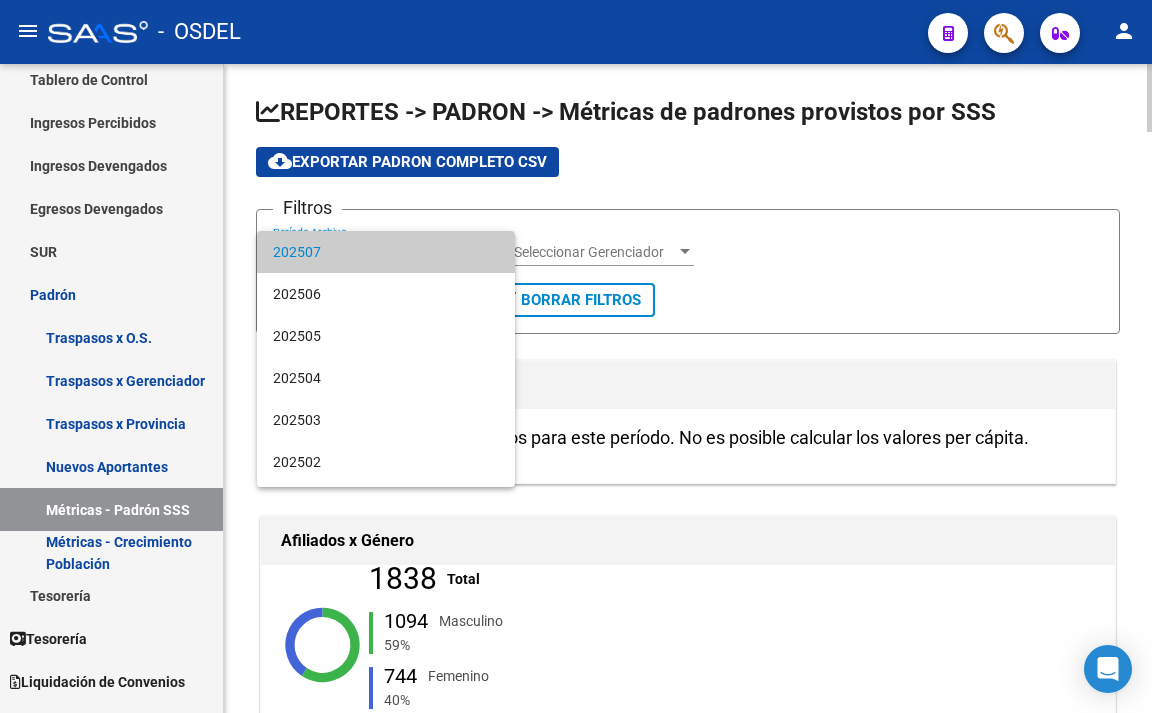 click on "202507" at bounding box center [386, 252] 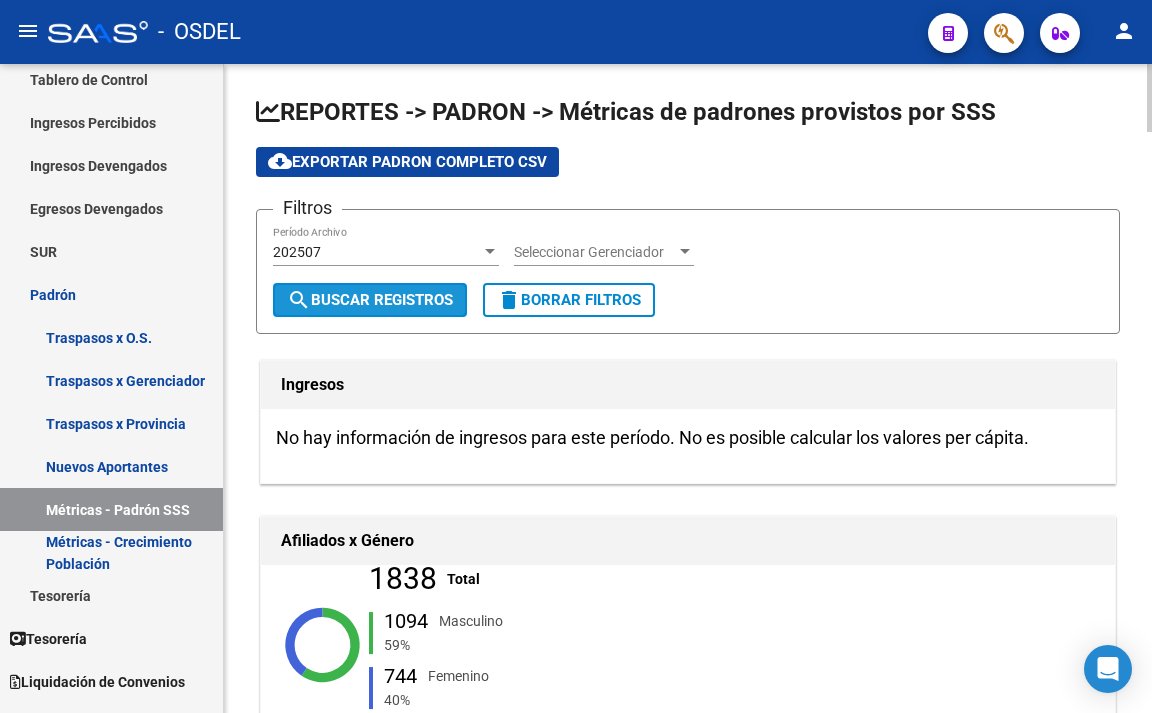 click on "search  Buscar Registros" 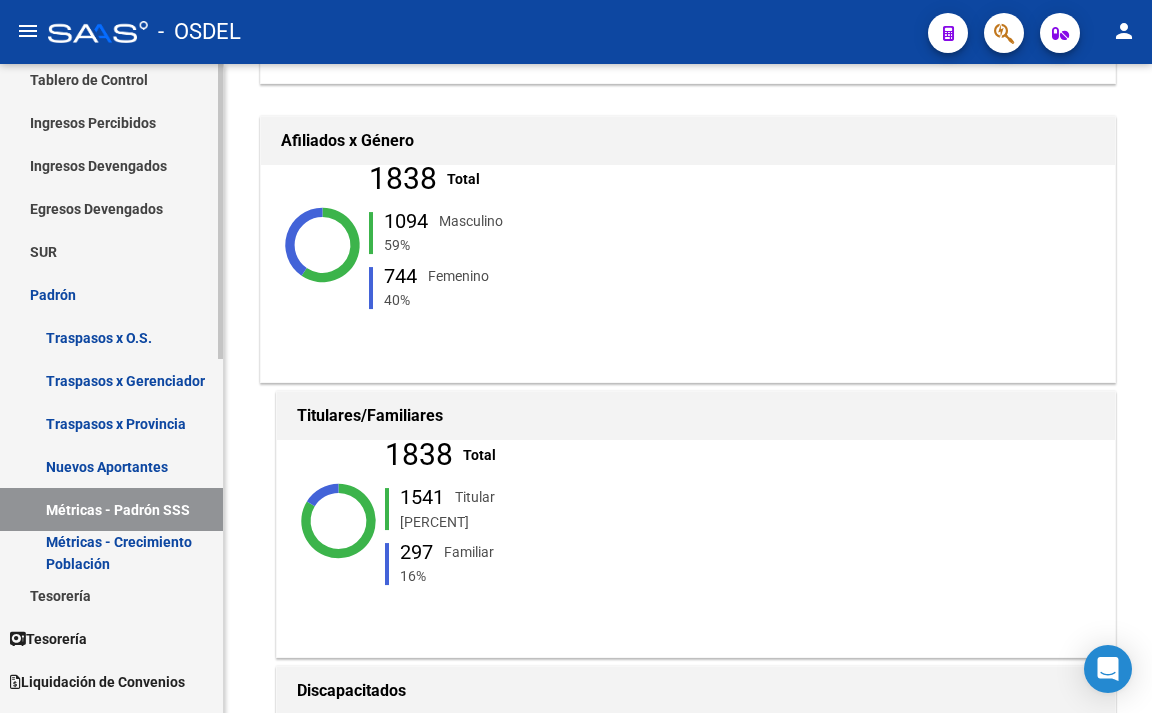 scroll, scrollTop: 800, scrollLeft: 0, axis: vertical 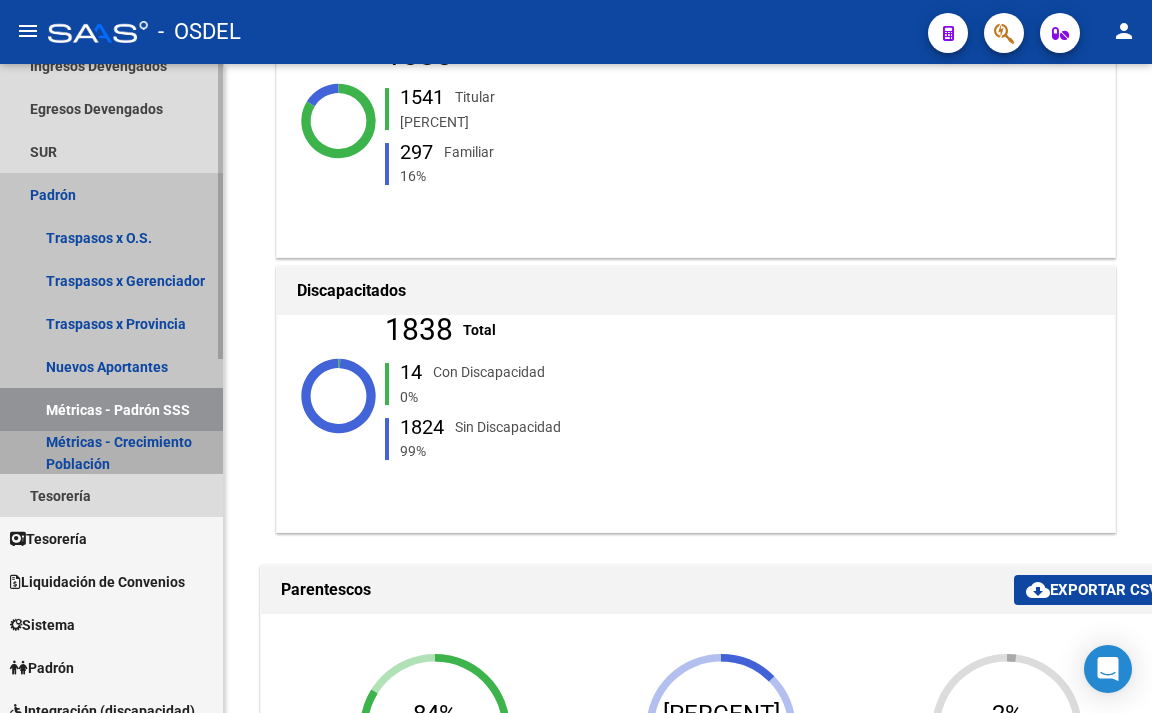 click on "Métricas - Crecimiento Población" at bounding box center [111, 452] 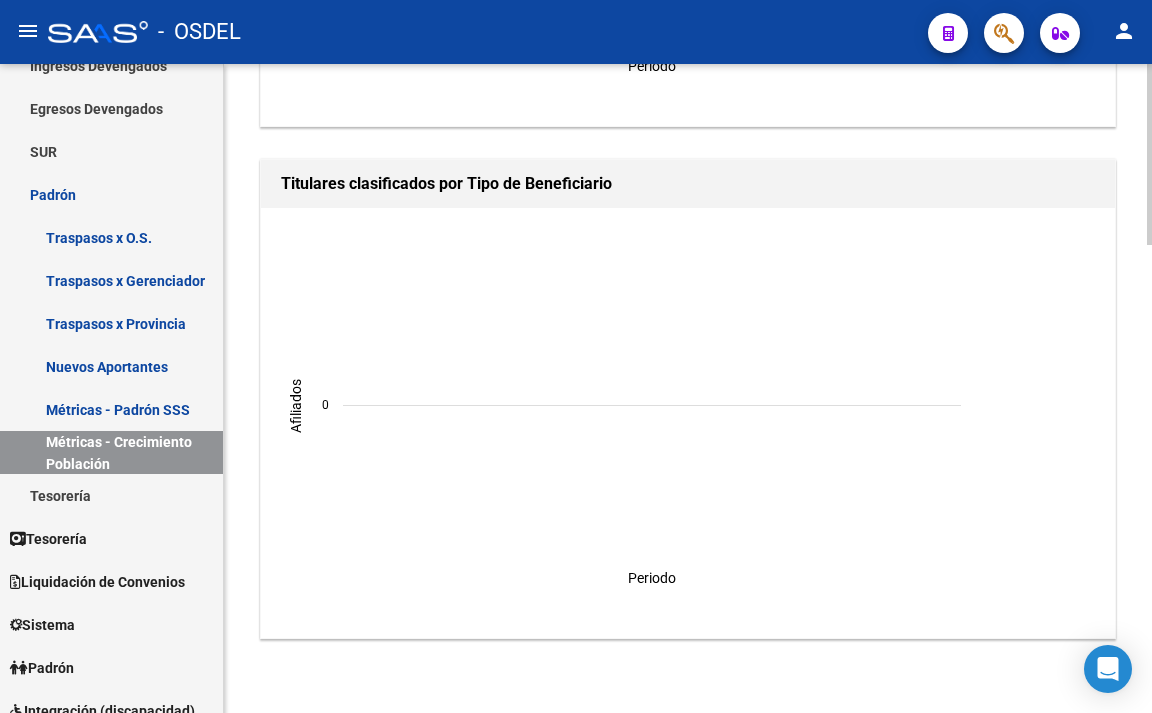 scroll, scrollTop: 1676, scrollLeft: 0, axis: vertical 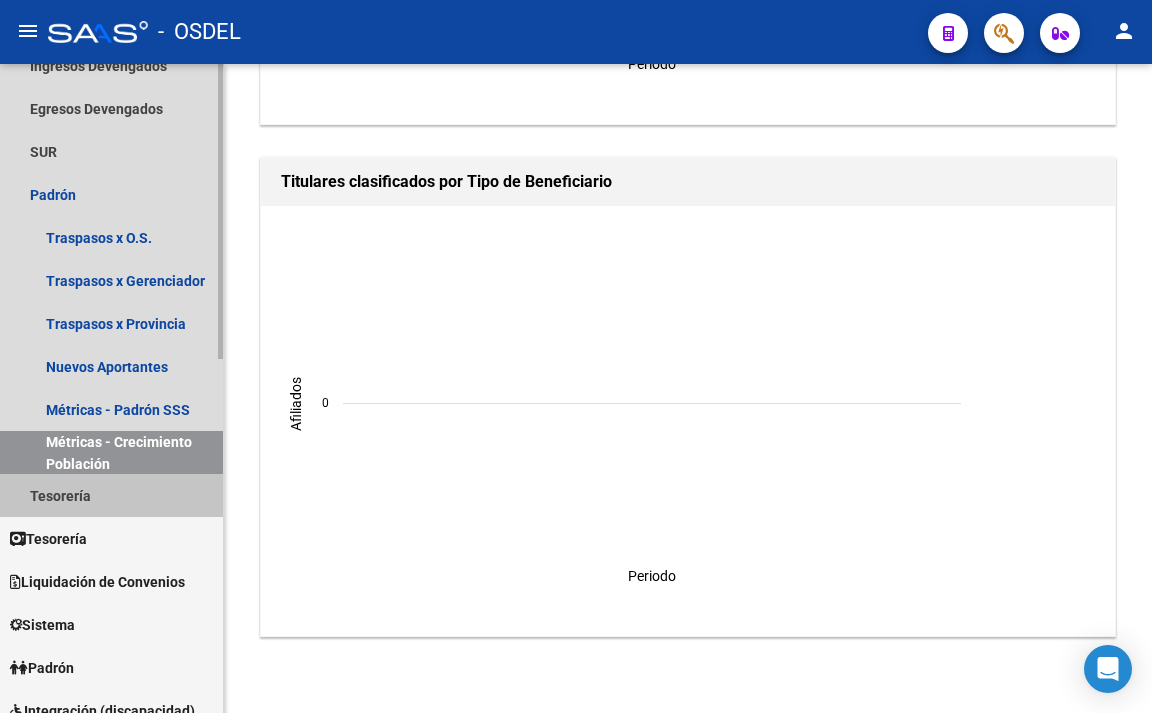 click on "Tesorería" at bounding box center [111, 495] 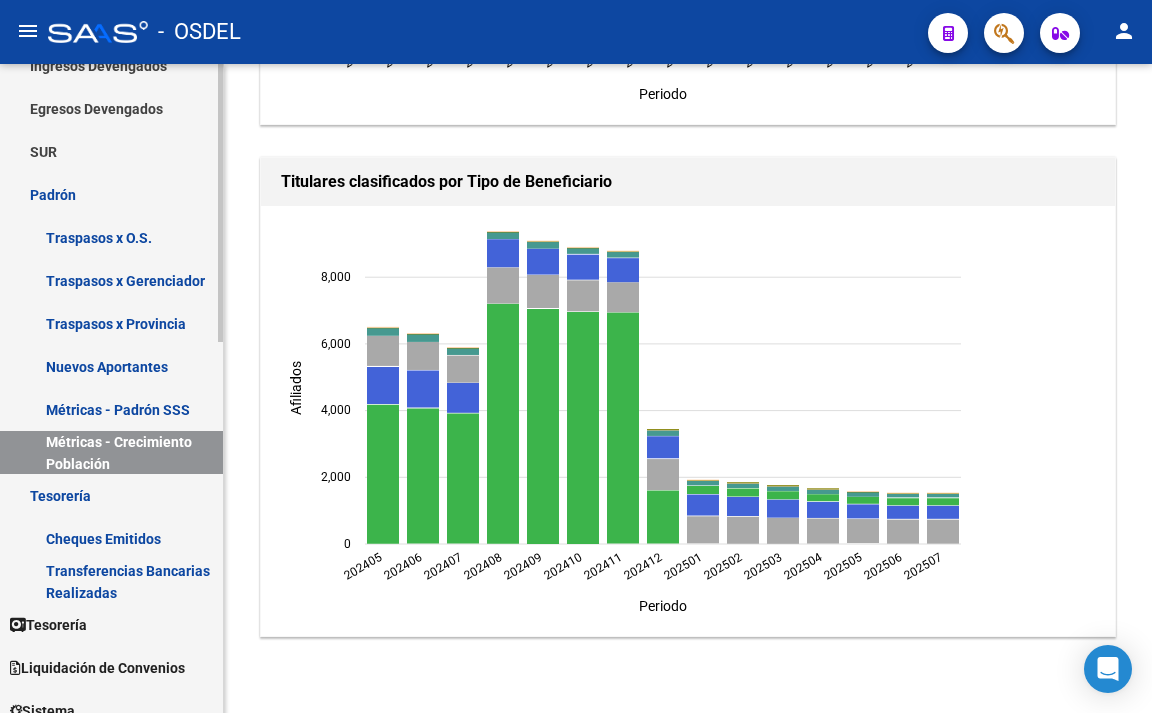 scroll, scrollTop: 500, scrollLeft: 0, axis: vertical 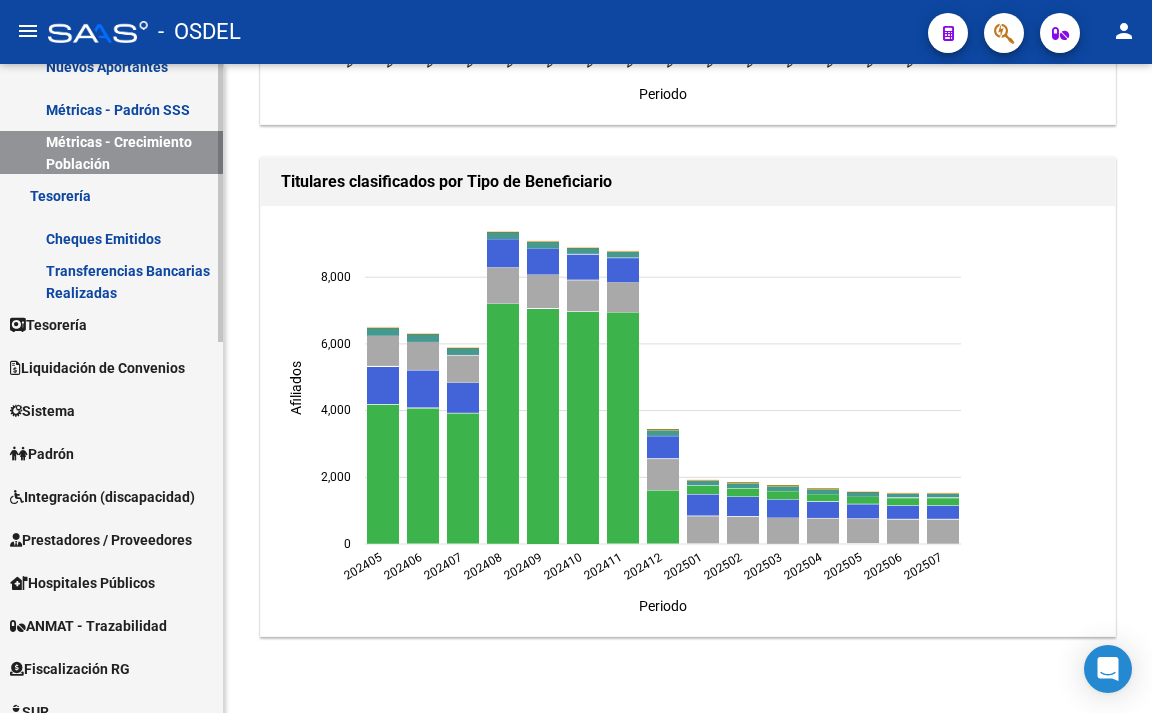 click on "Padrón" at bounding box center (111, 453) 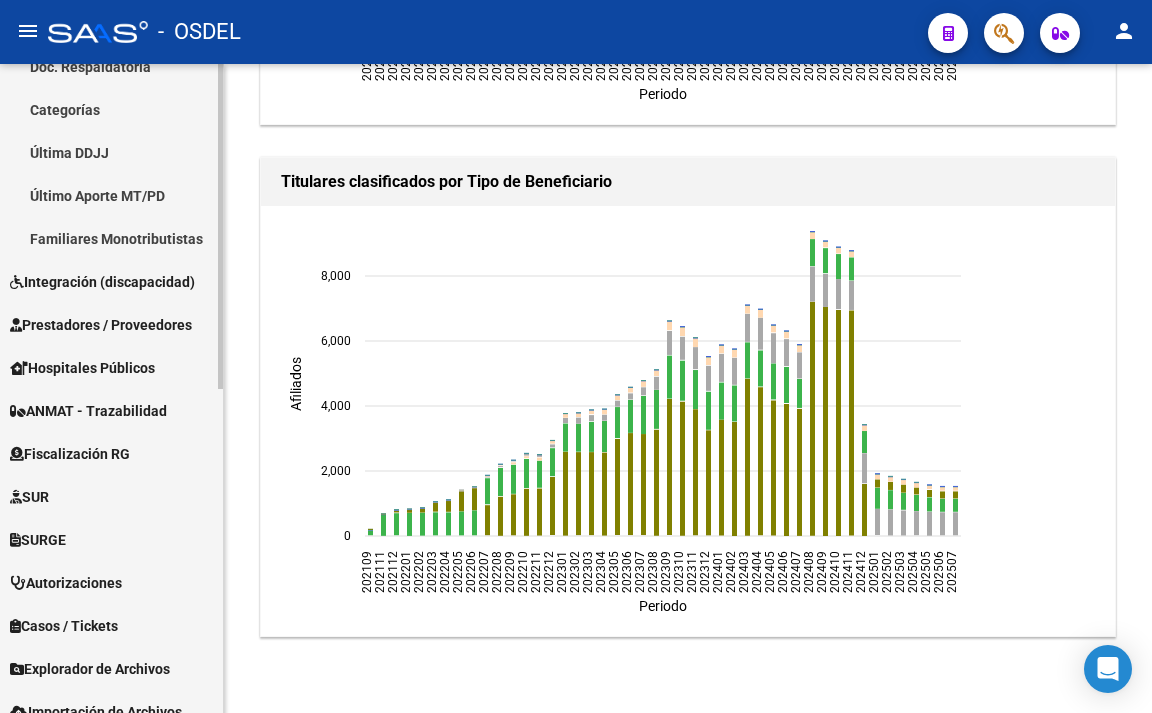click on "Integración (discapacidad)" at bounding box center (102, 282) 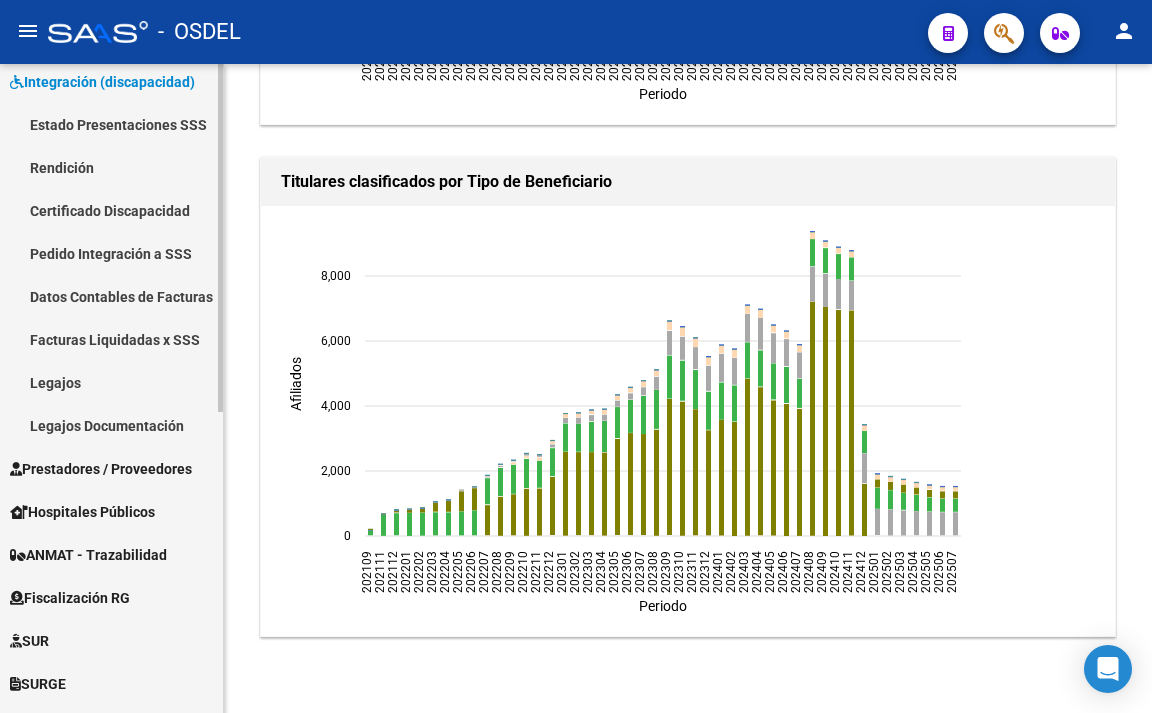 scroll, scrollTop: 300, scrollLeft: 0, axis: vertical 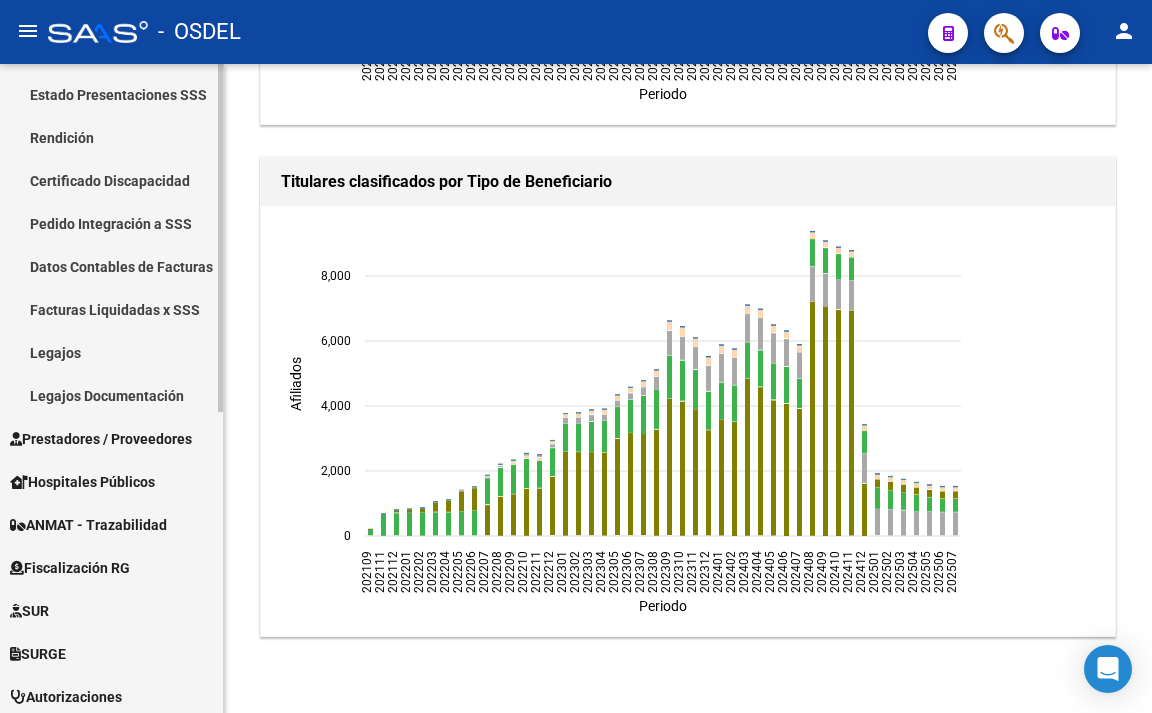 click on "Legajos" at bounding box center (111, 352) 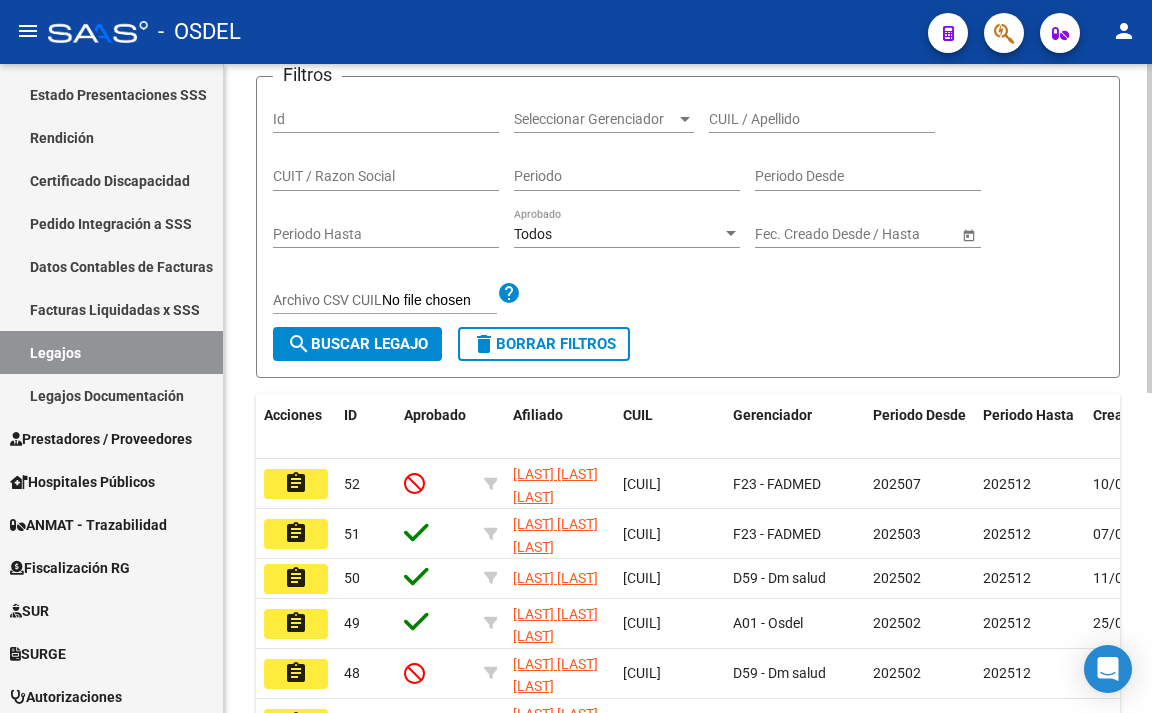 scroll, scrollTop: 300, scrollLeft: 0, axis: vertical 